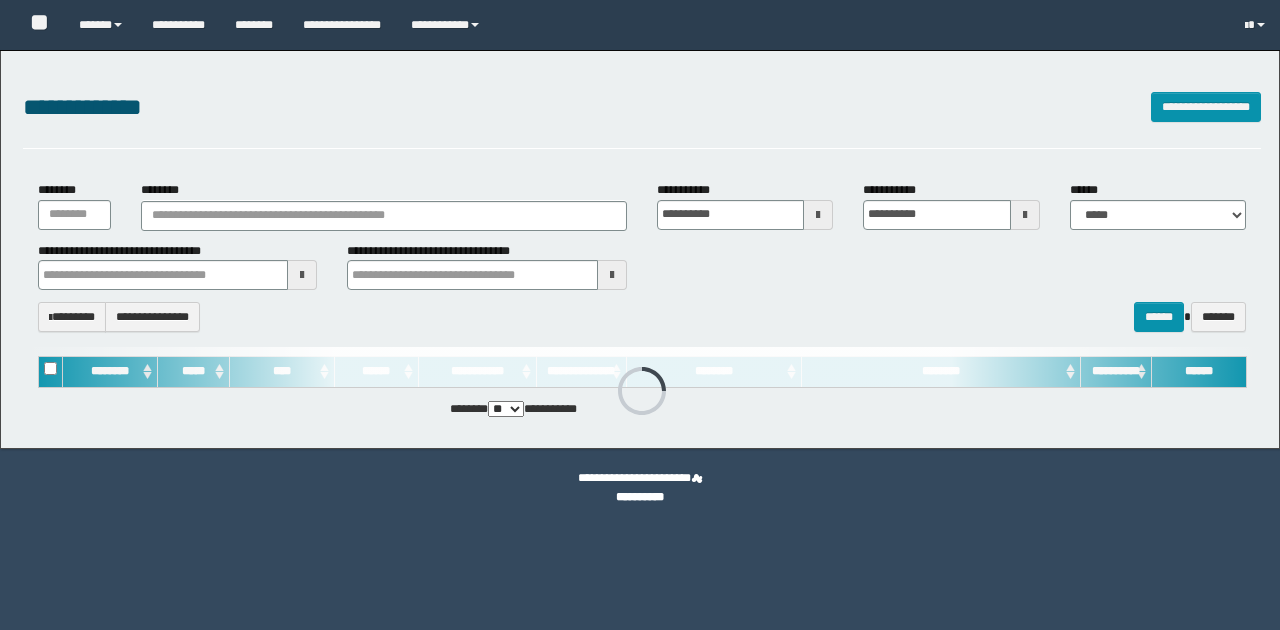 scroll, scrollTop: 0, scrollLeft: 0, axis: both 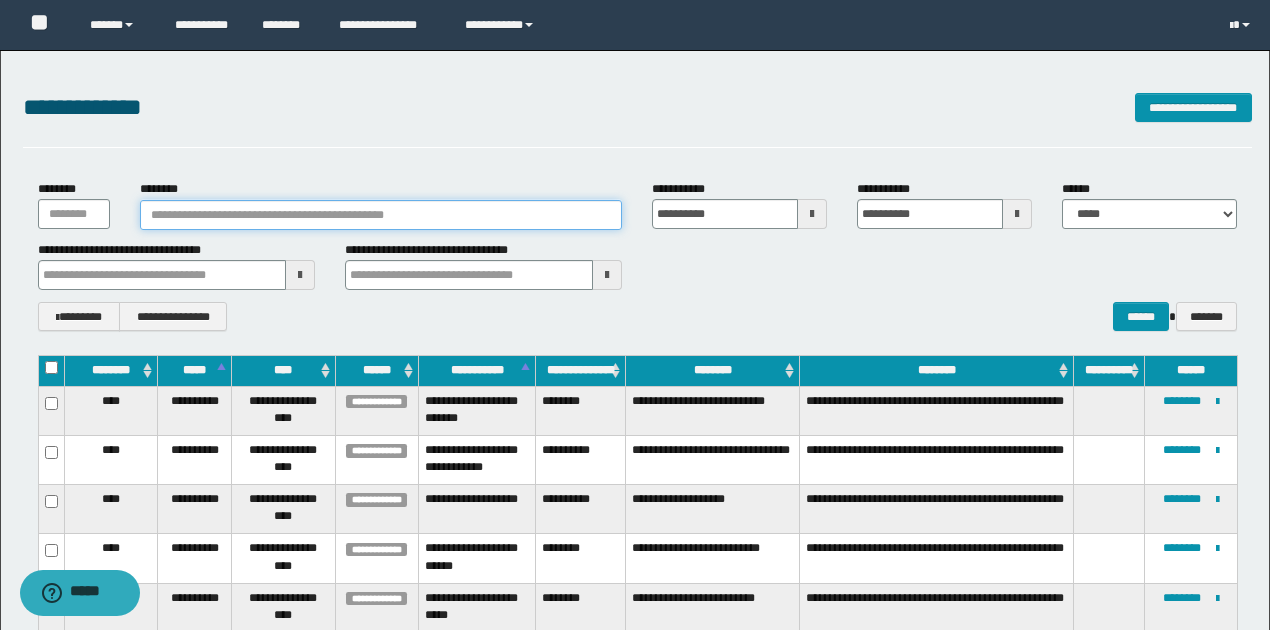 paste on "********" 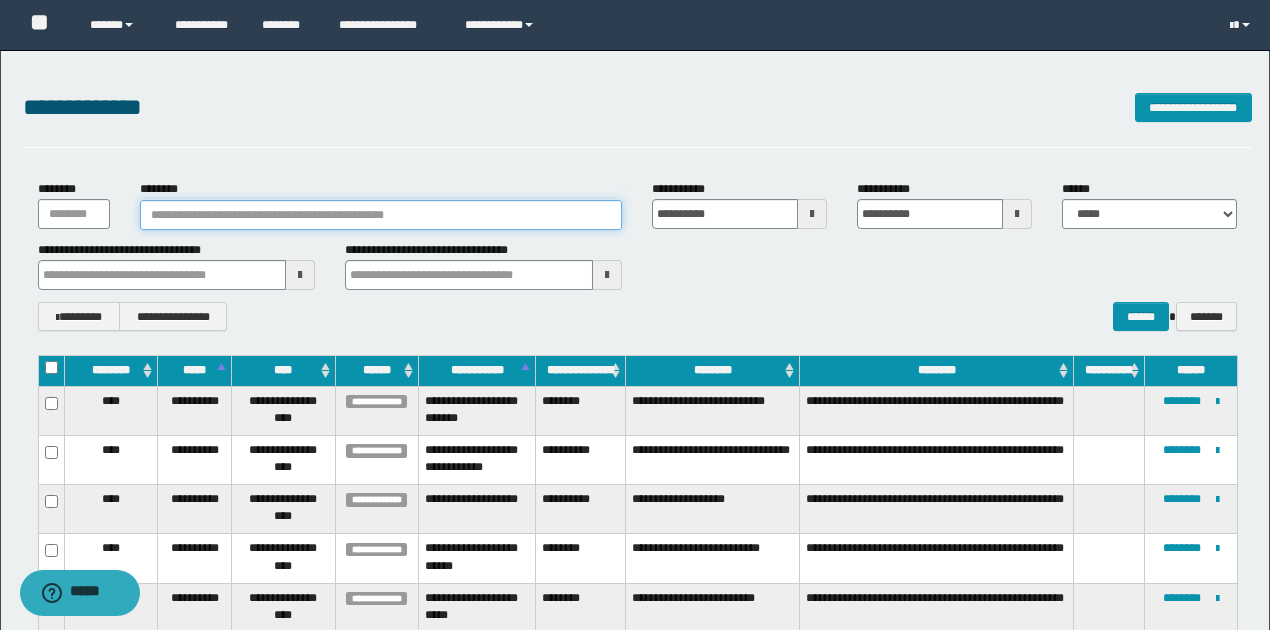 type on "********" 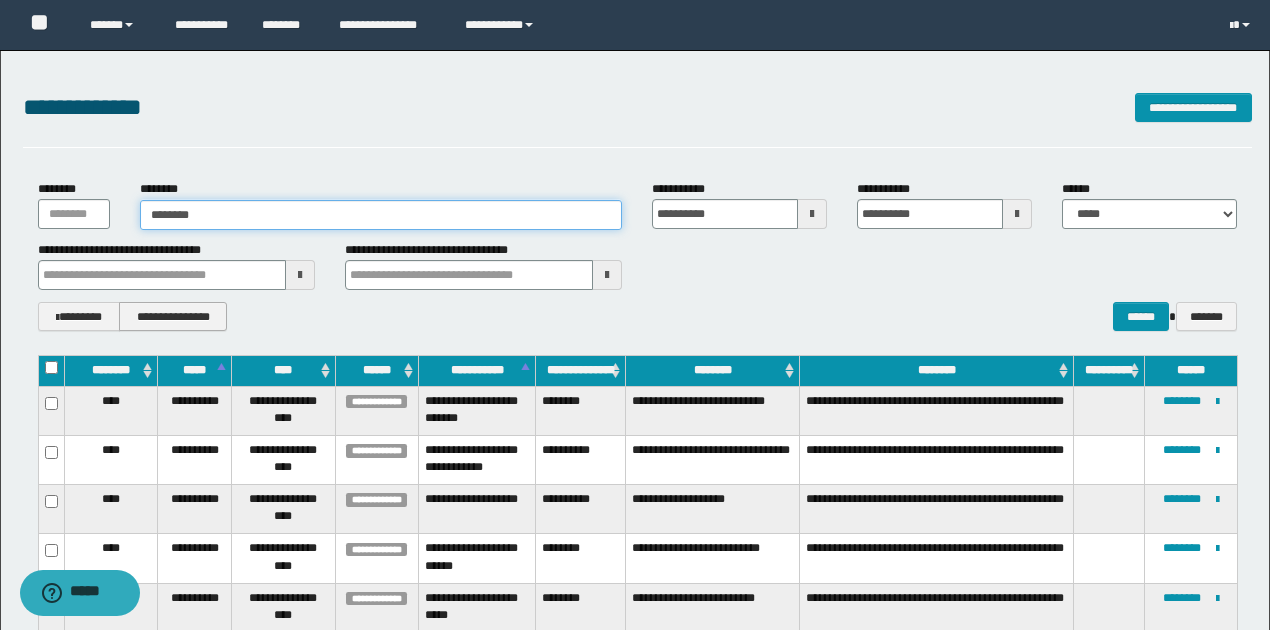 type on "********" 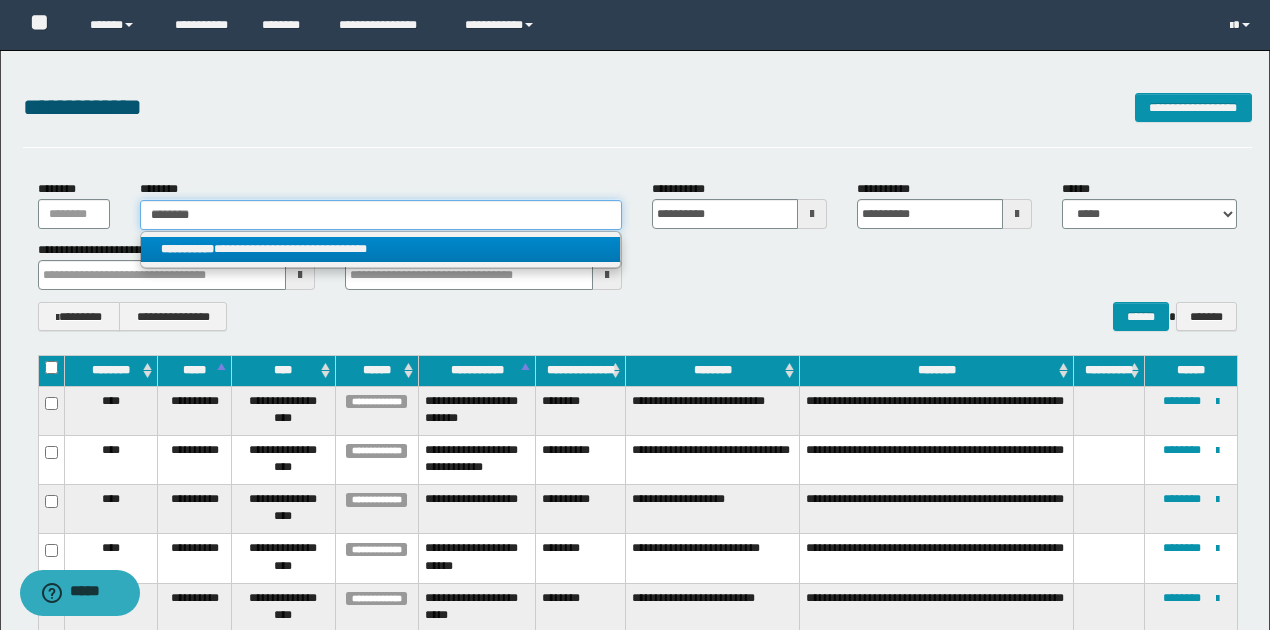 type on "********" 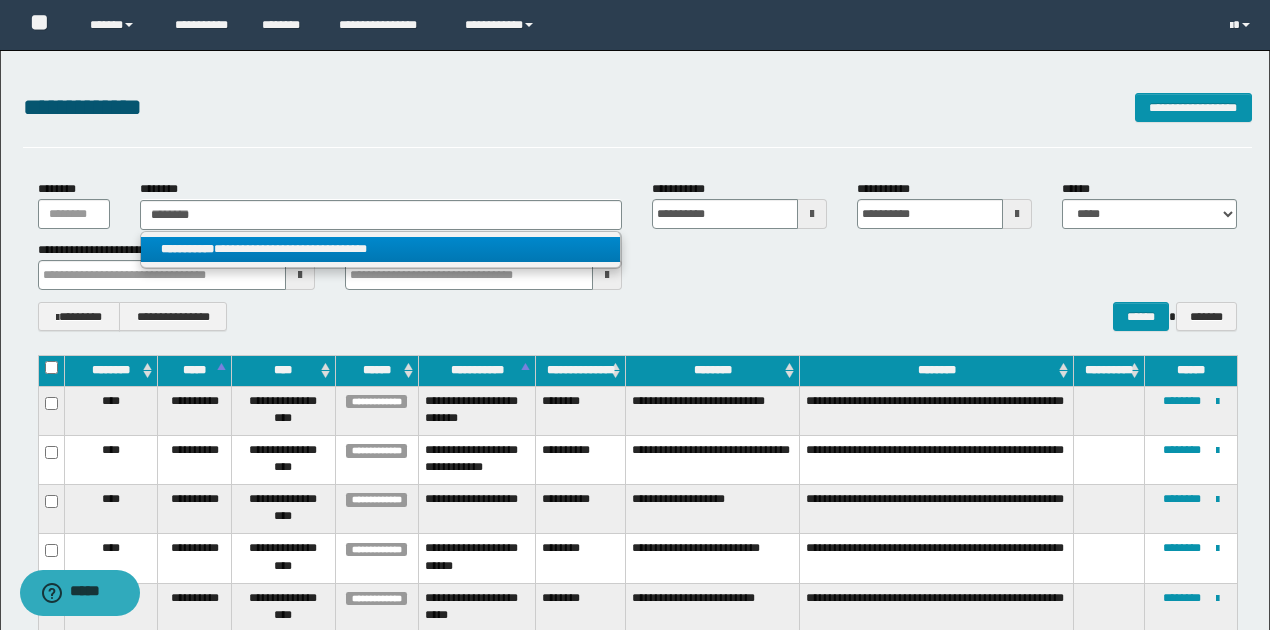 click on "**********" at bounding box center (380, 249) 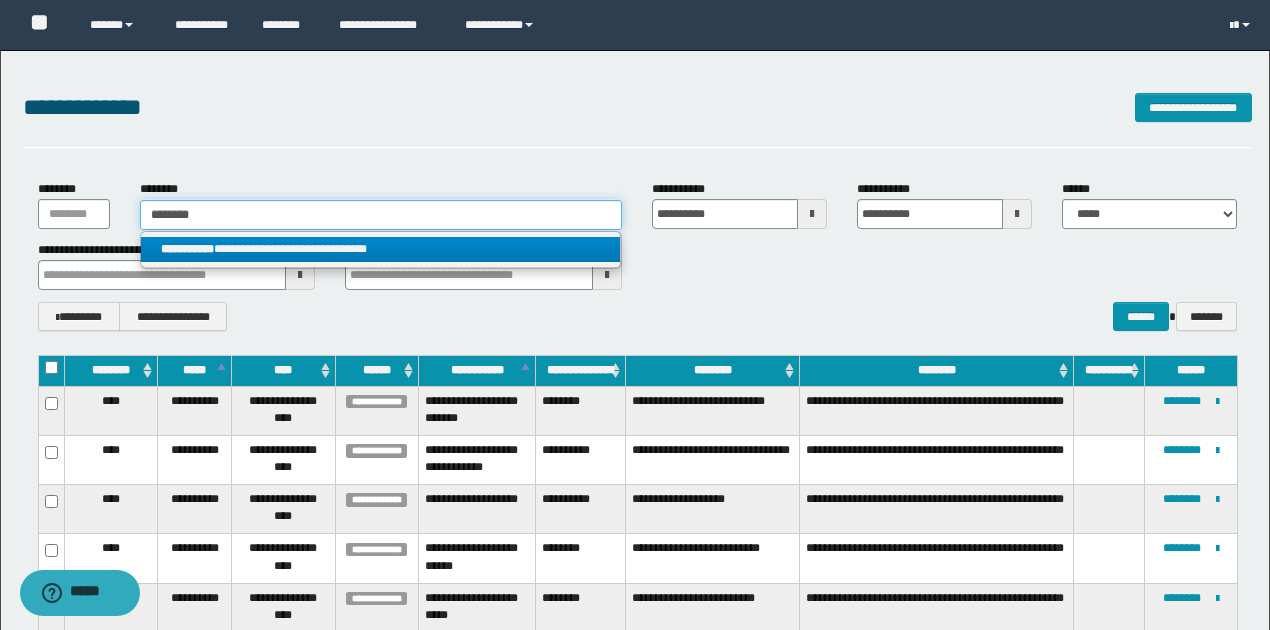 type 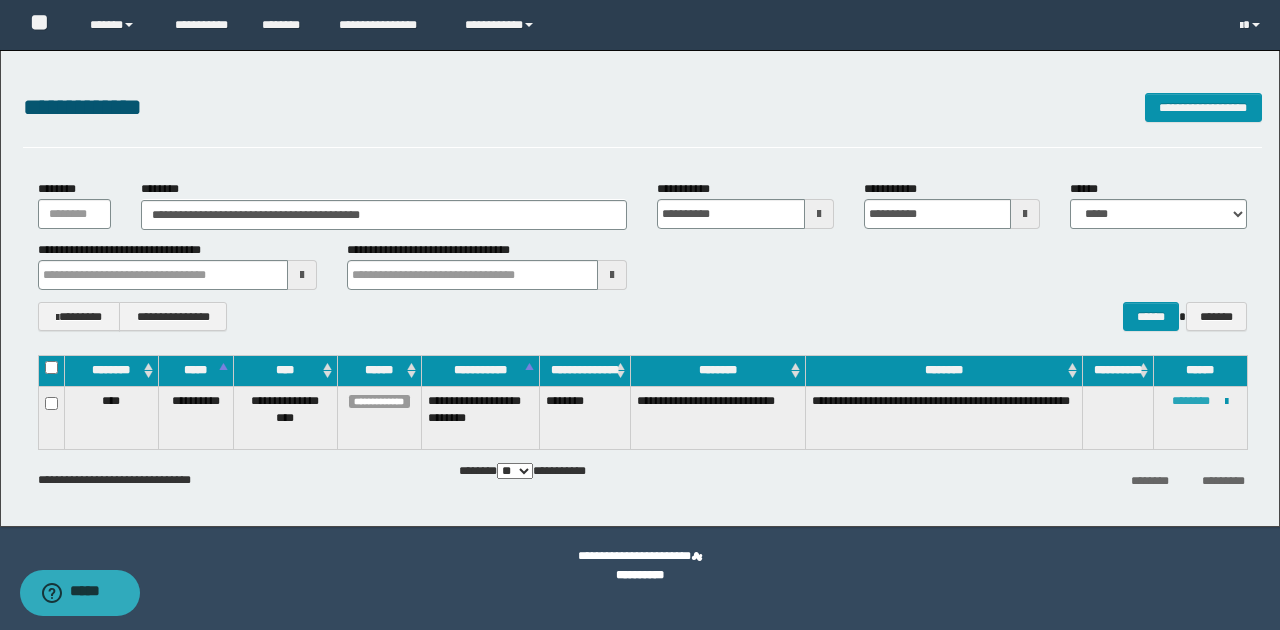 click on "********" at bounding box center [1191, 401] 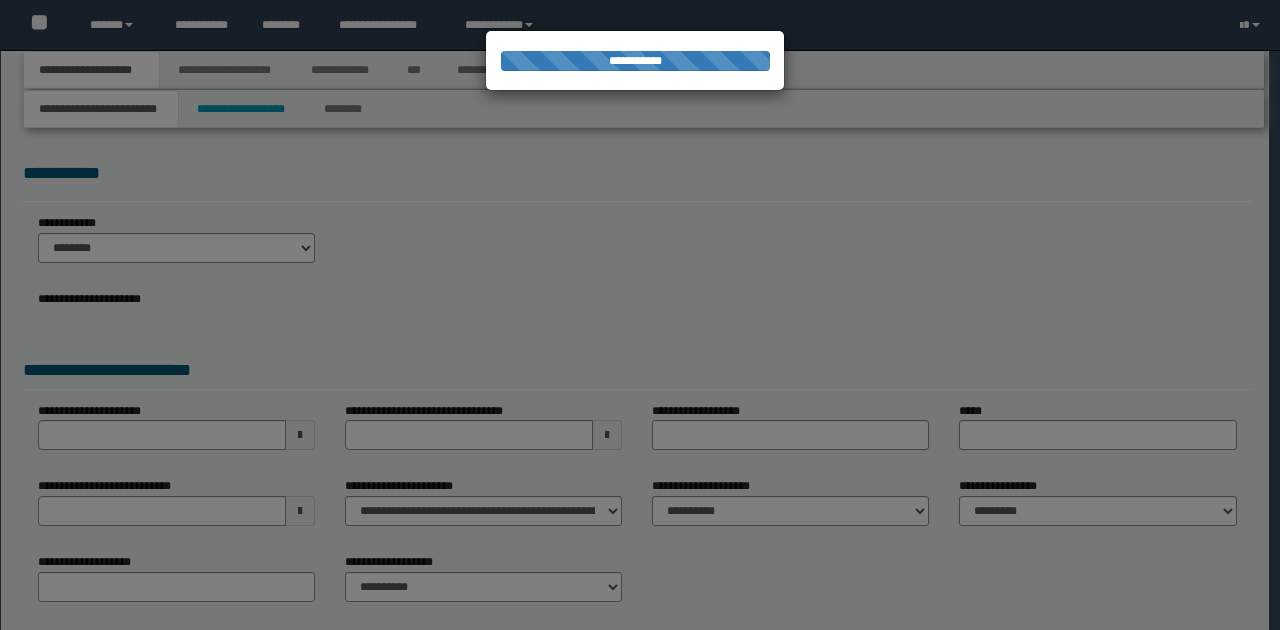 scroll, scrollTop: 0, scrollLeft: 0, axis: both 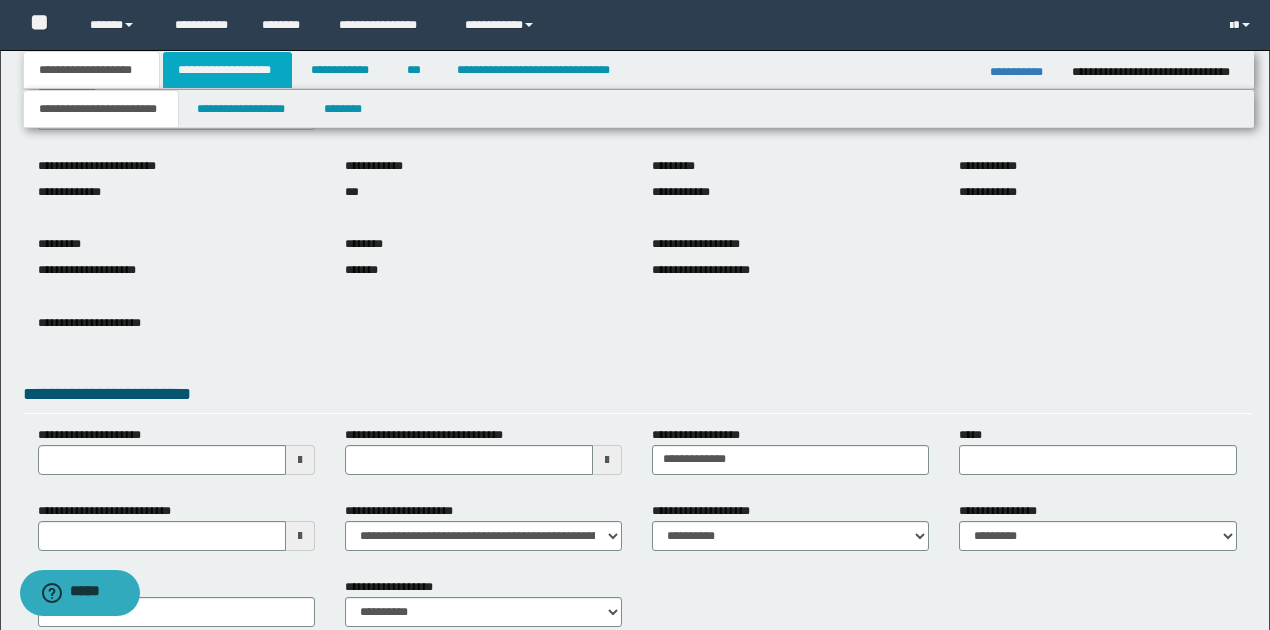 click on "**********" at bounding box center (227, 70) 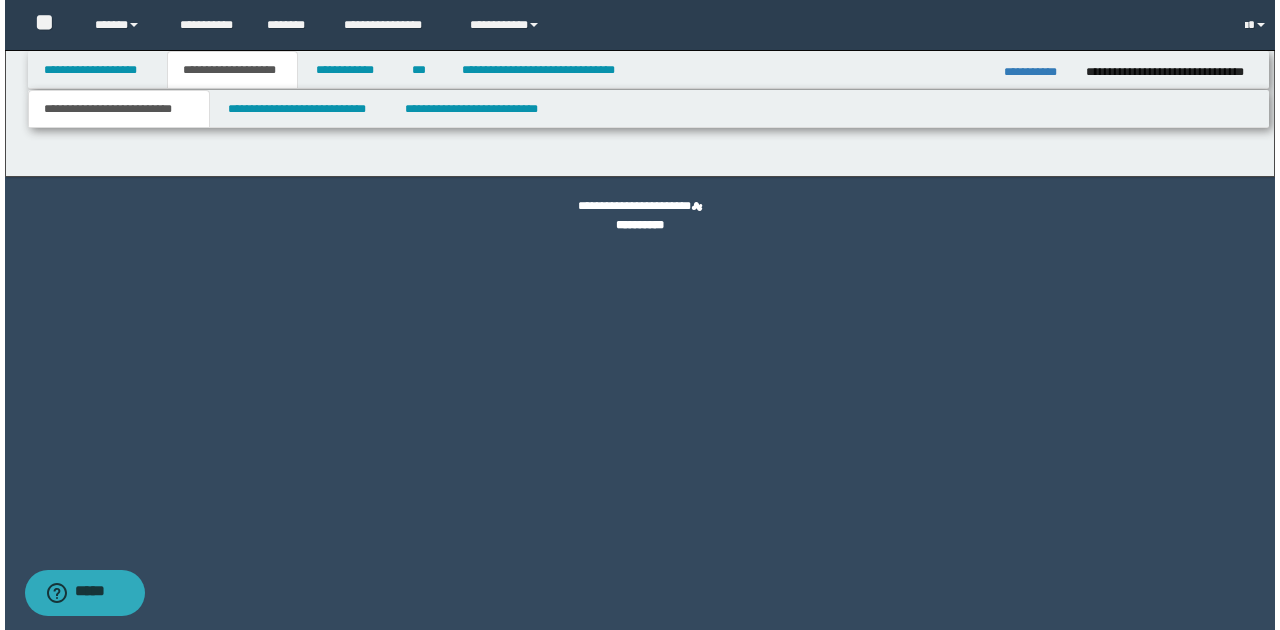 scroll, scrollTop: 0, scrollLeft: 0, axis: both 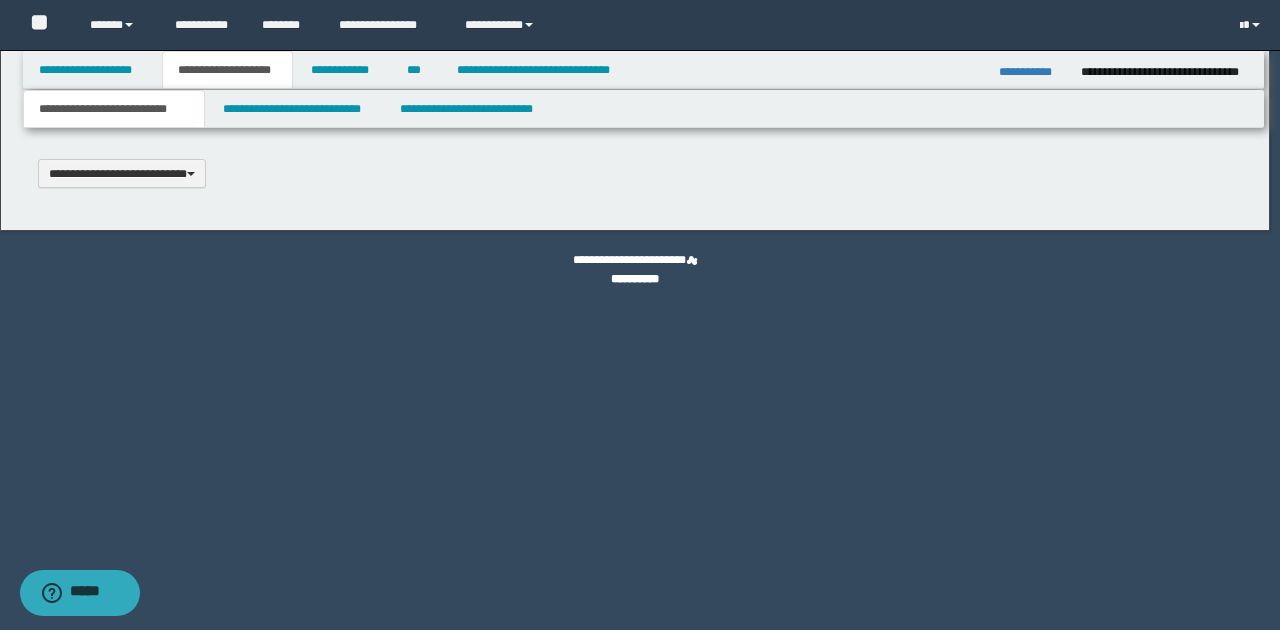 type 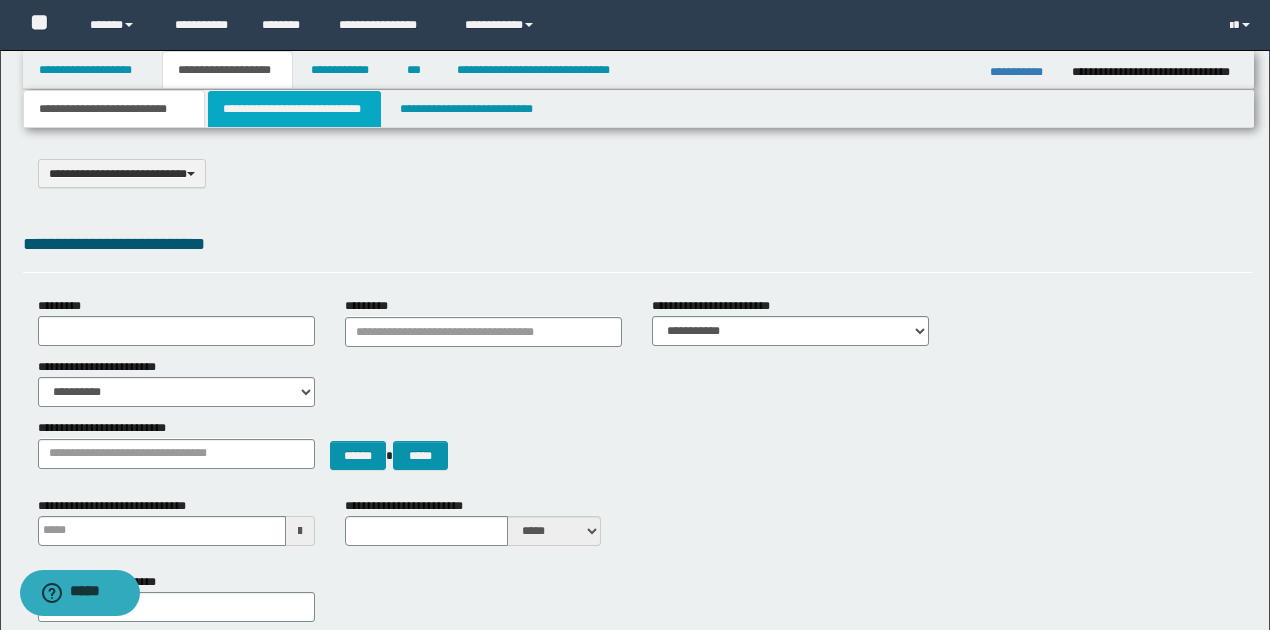 click on "**********" at bounding box center [294, 109] 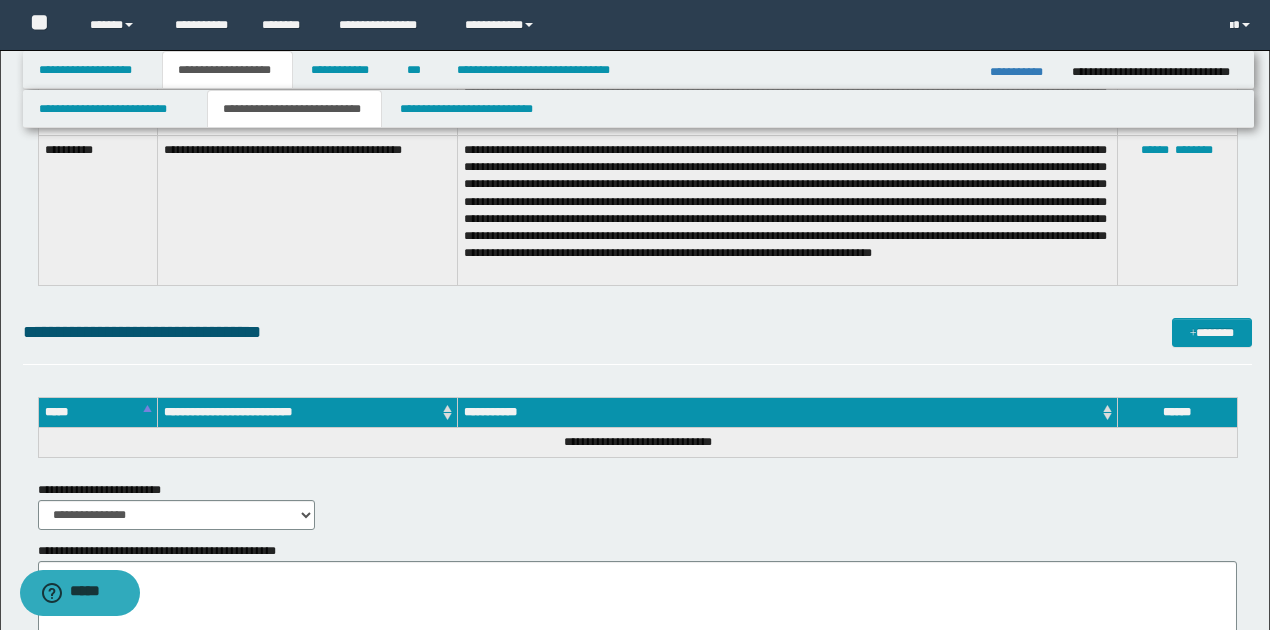 scroll, scrollTop: 3000, scrollLeft: 0, axis: vertical 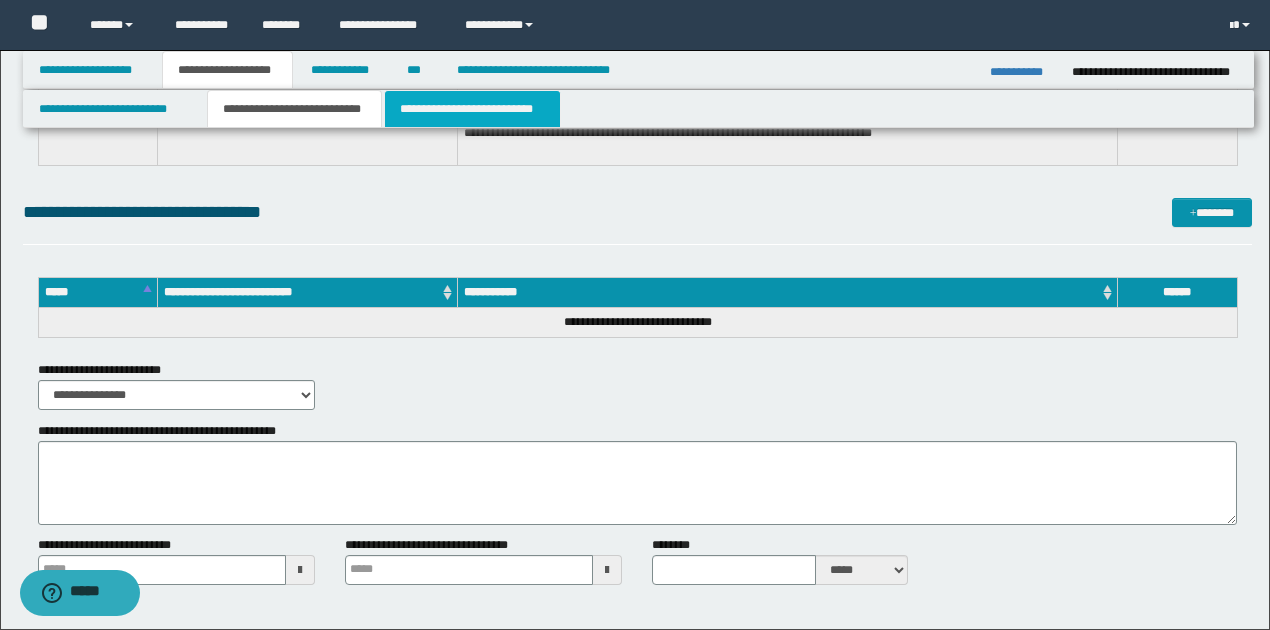 click on "**********" at bounding box center (472, 109) 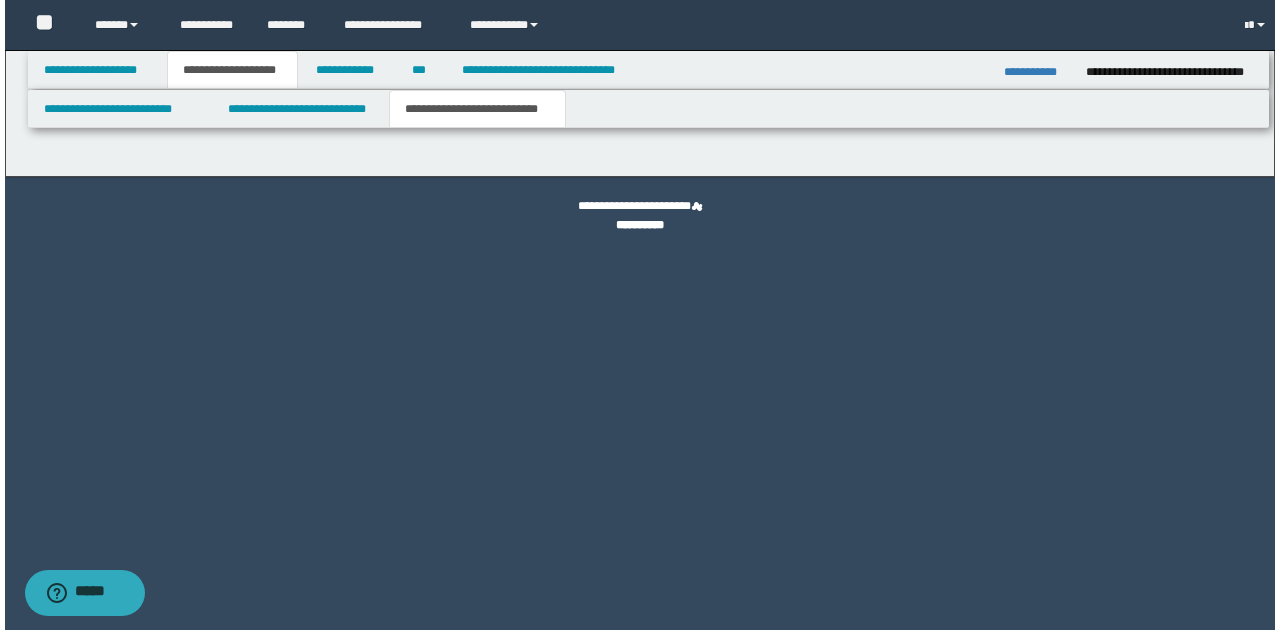 scroll, scrollTop: 0, scrollLeft: 0, axis: both 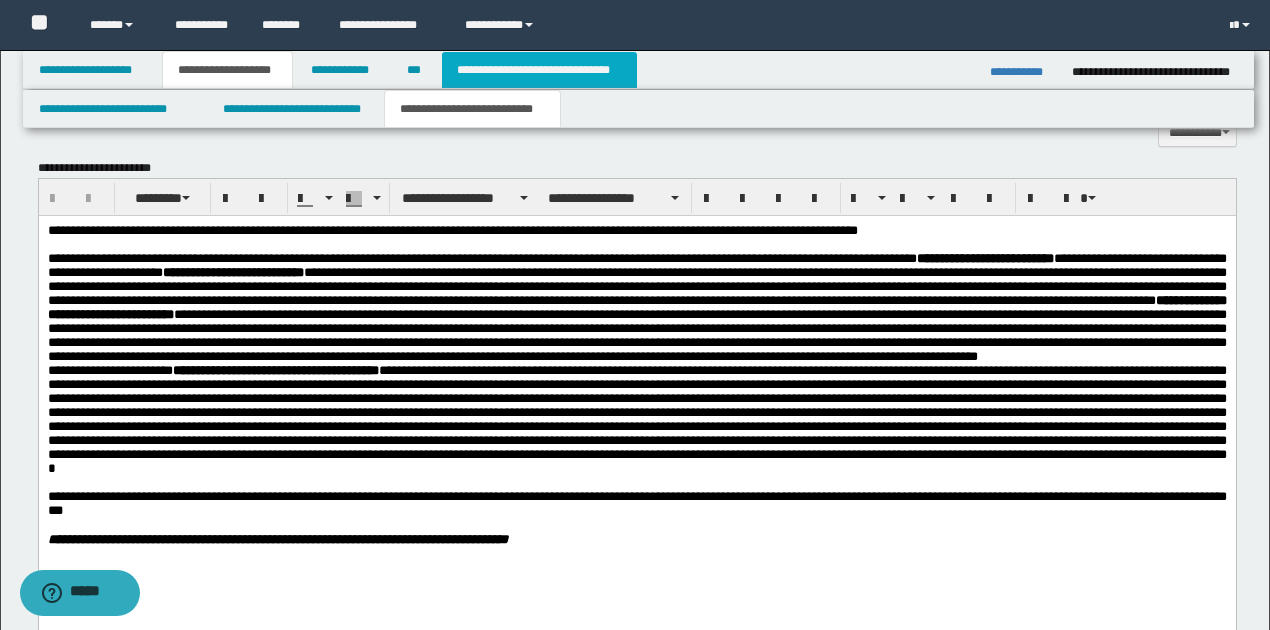 click on "**********" at bounding box center [539, 70] 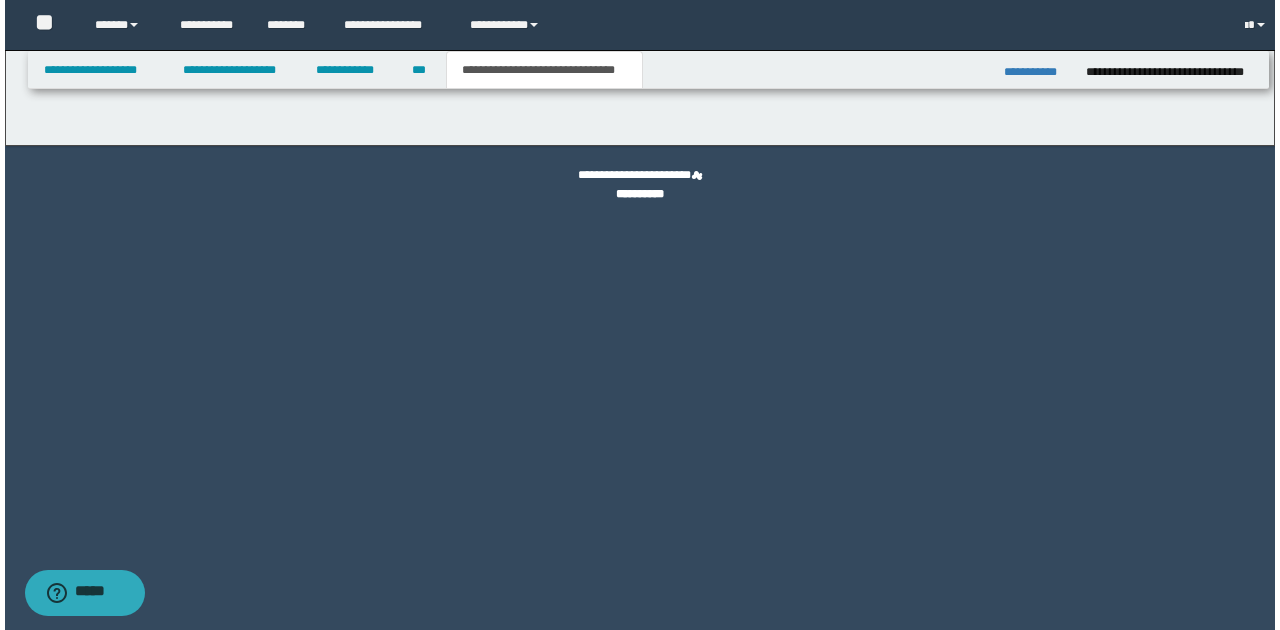 scroll, scrollTop: 0, scrollLeft: 0, axis: both 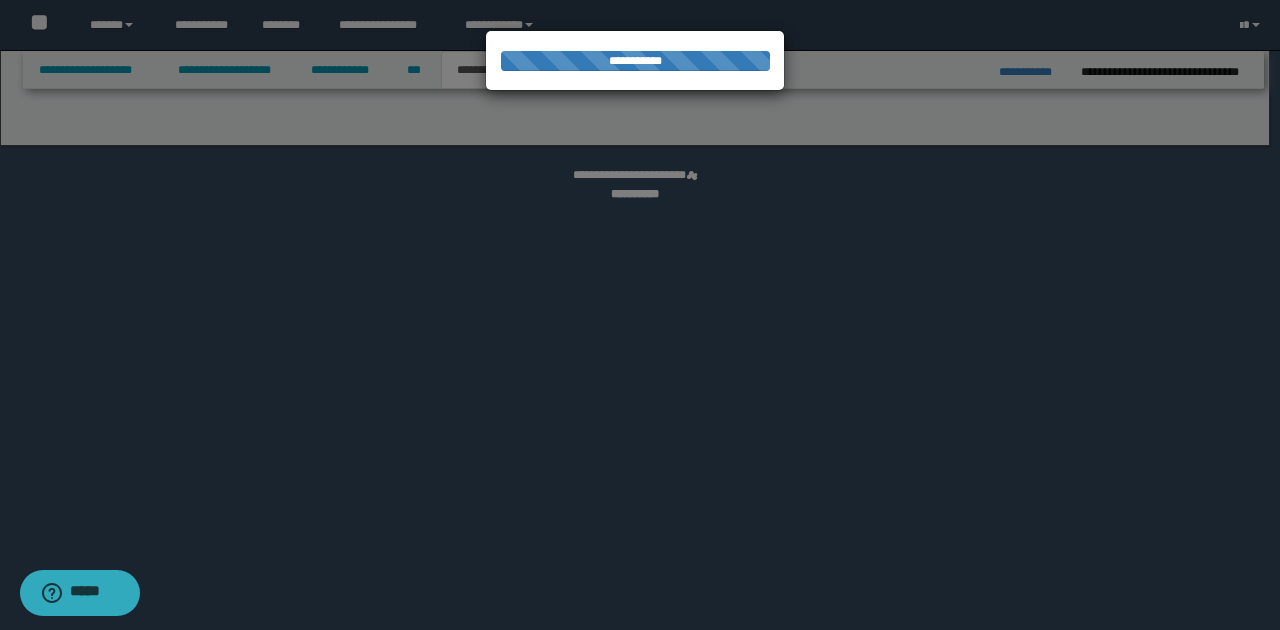 select on "*" 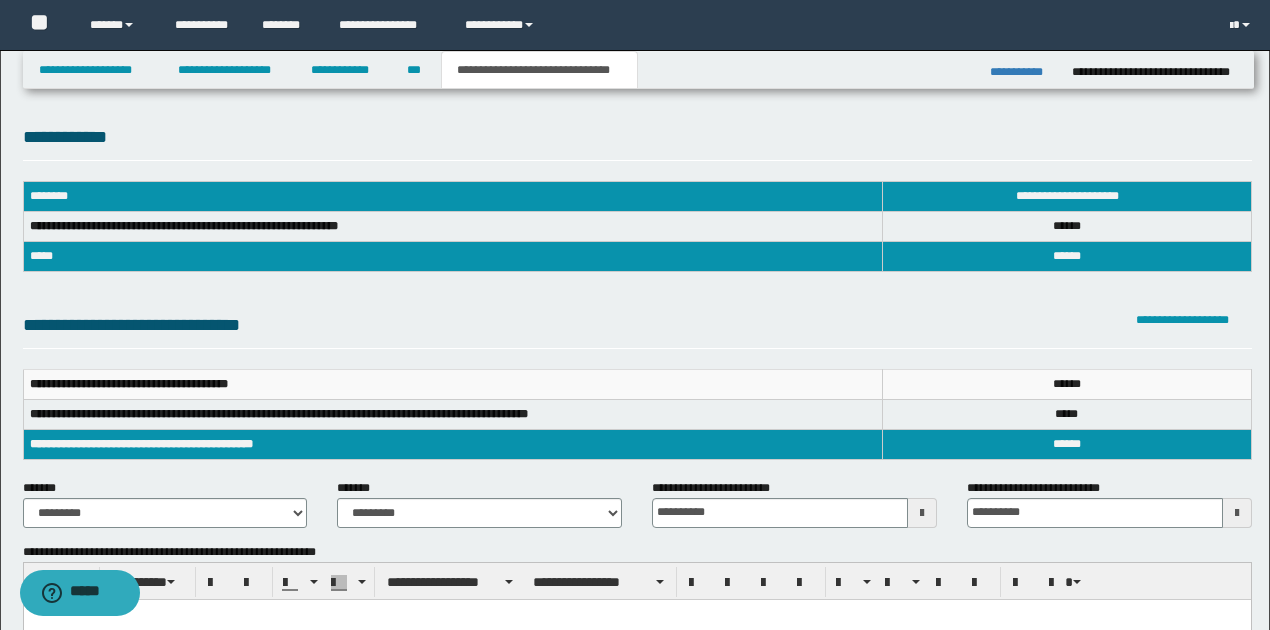 scroll, scrollTop: 0, scrollLeft: 0, axis: both 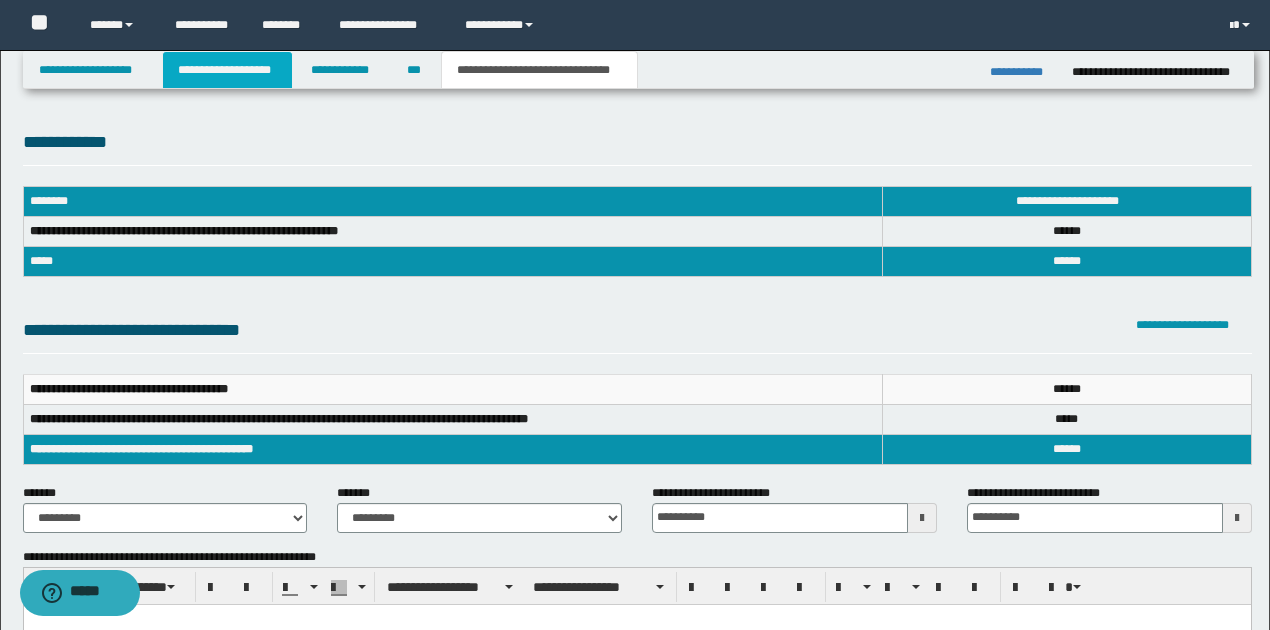 click on "**********" at bounding box center (227, 70) 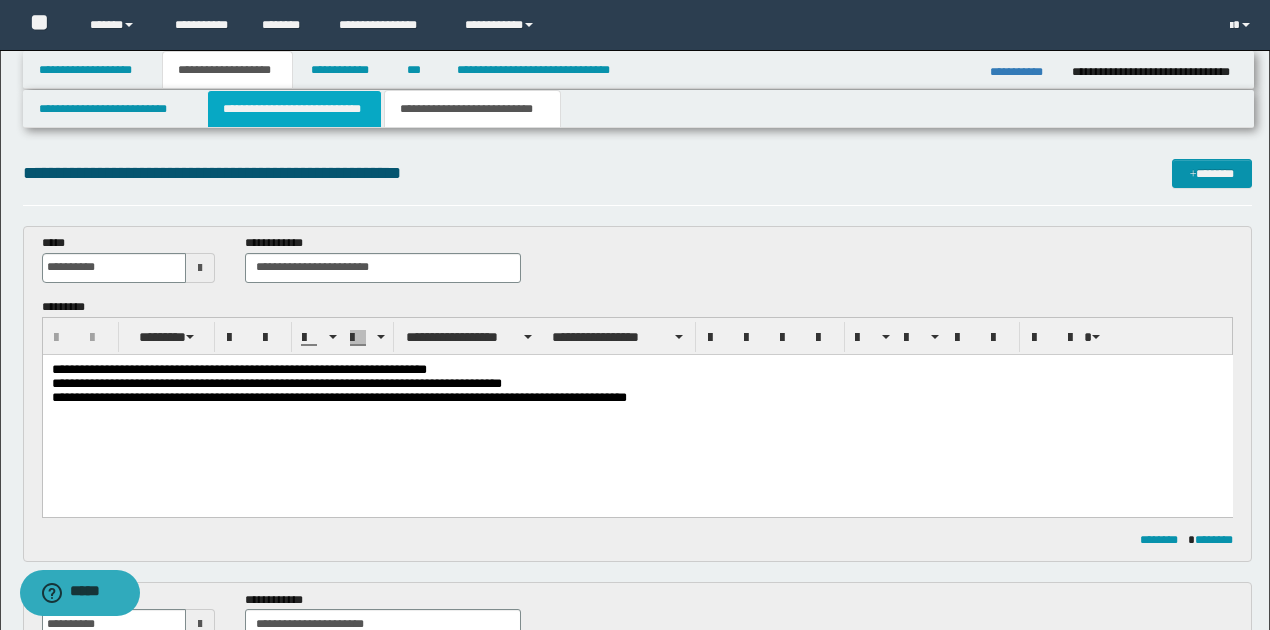 click on "**********" at bounding box center [294, 109] 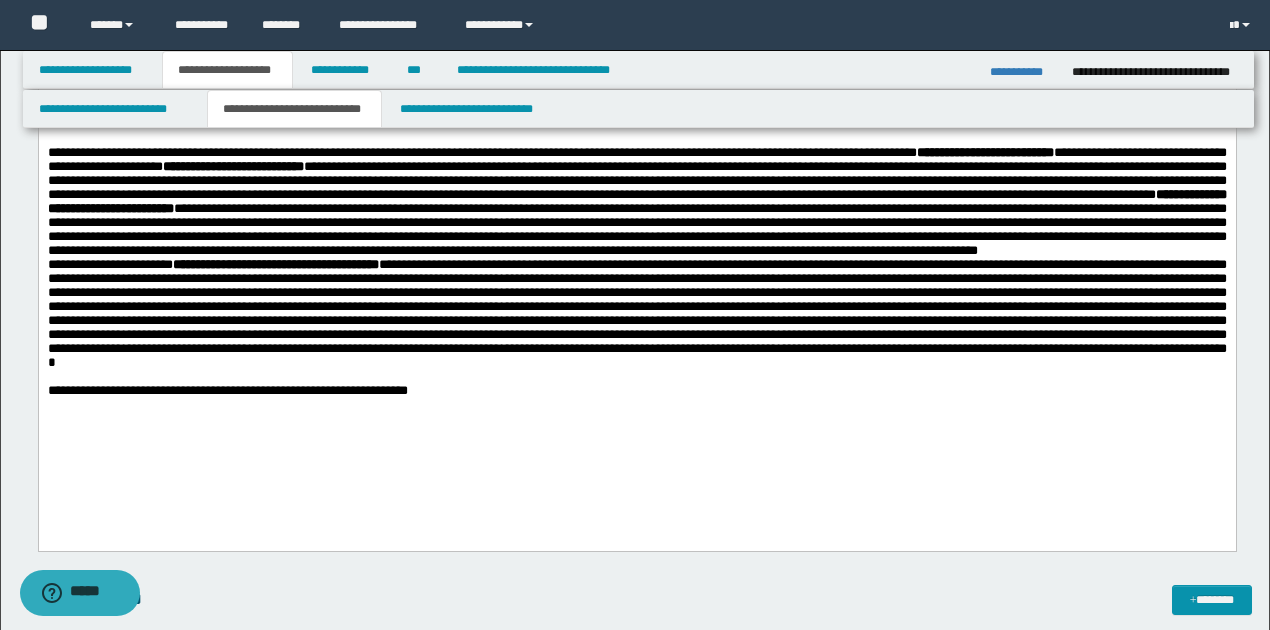 scroll, scrollTop: 1133, scrollLeft: 0, axis: vertical 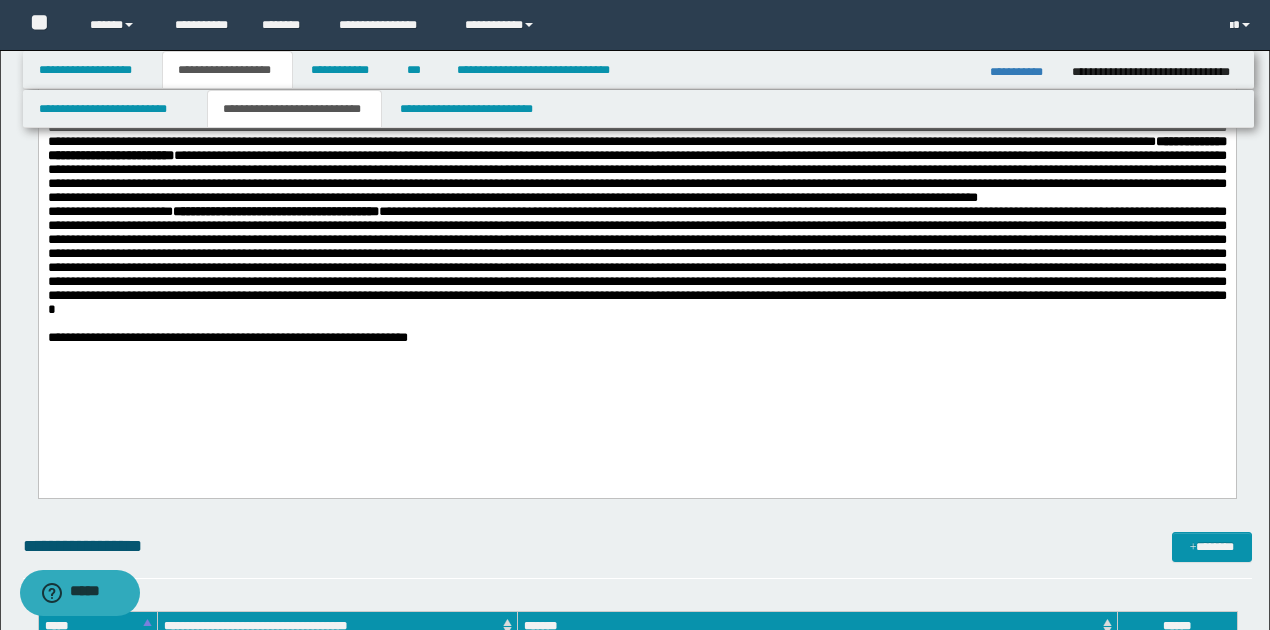 click on "**********" at bounding box center [636, 338] 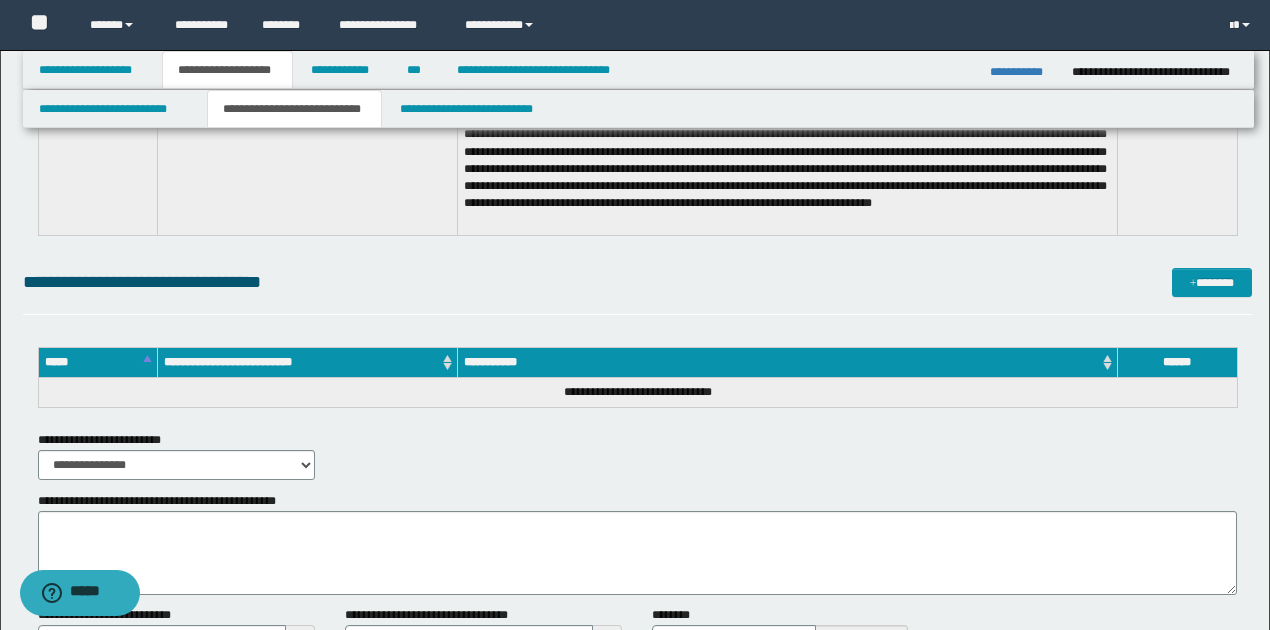 scroll, scrollTop: 2933, scrollLeft: 0, axis: vertical 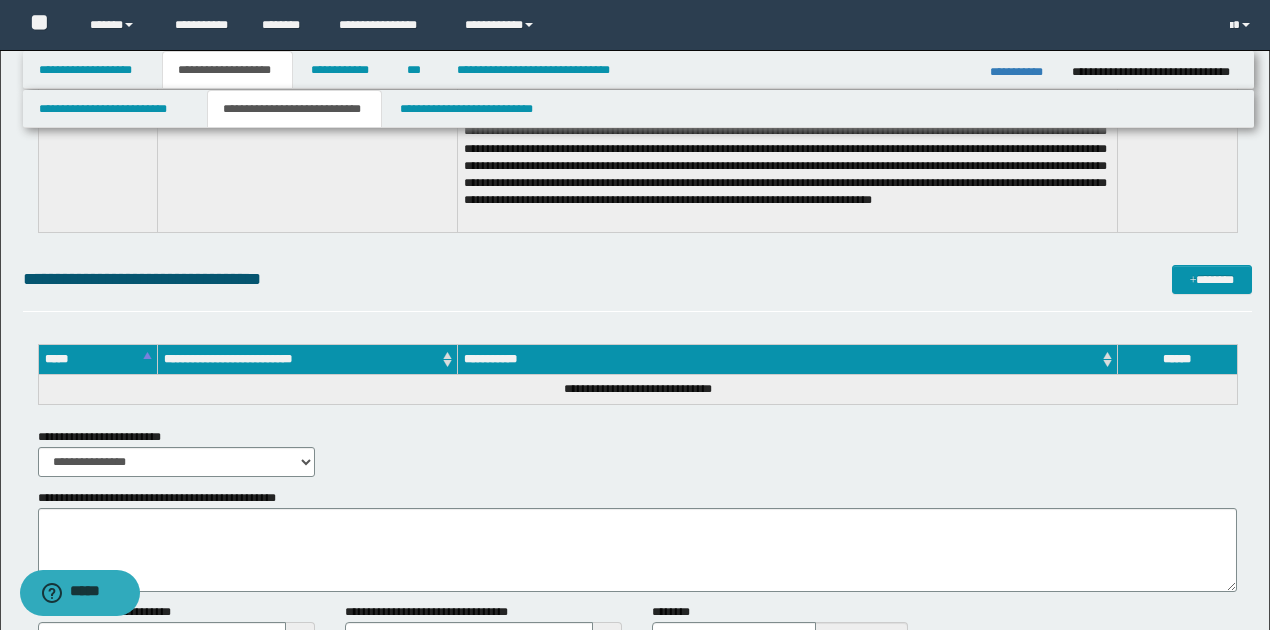 type 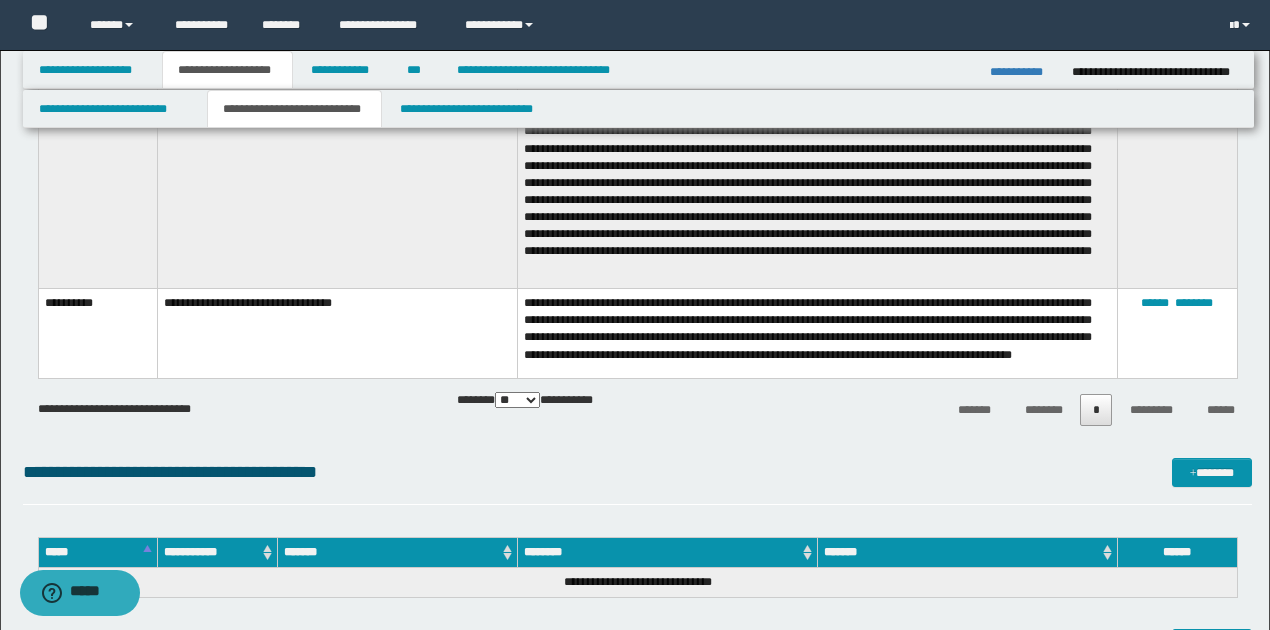 scroll, scrollTop: 2133, scrollLeft: 0, axis: vertical 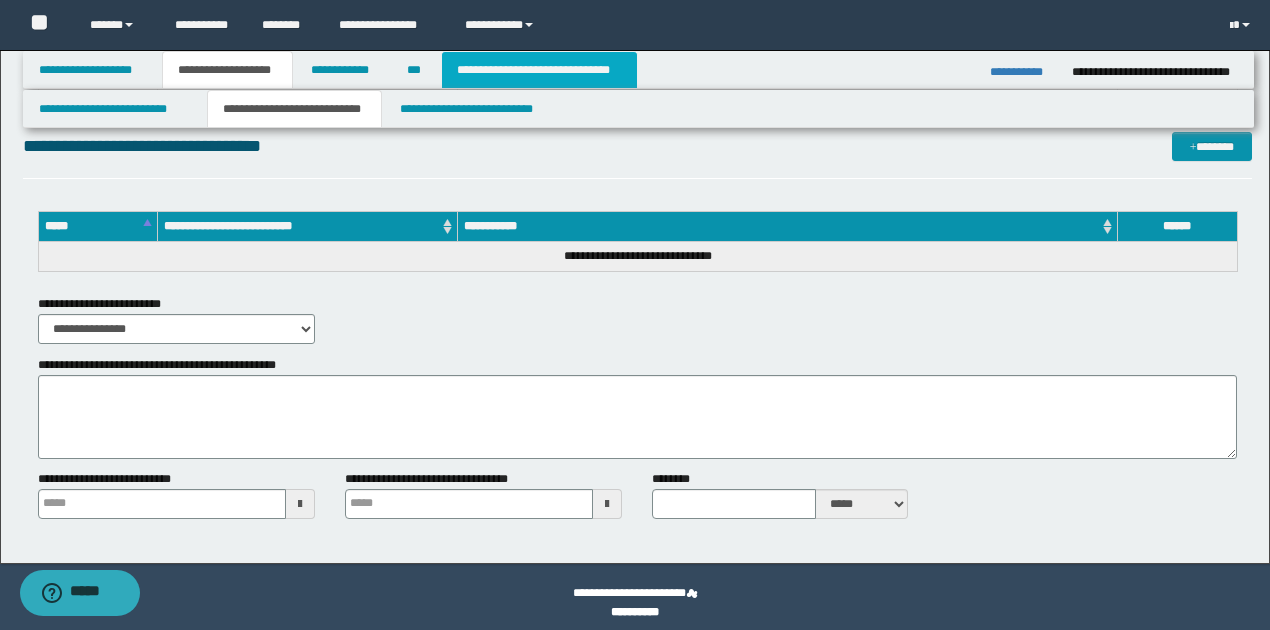 click on "**********" at bounding box center (539, 70) 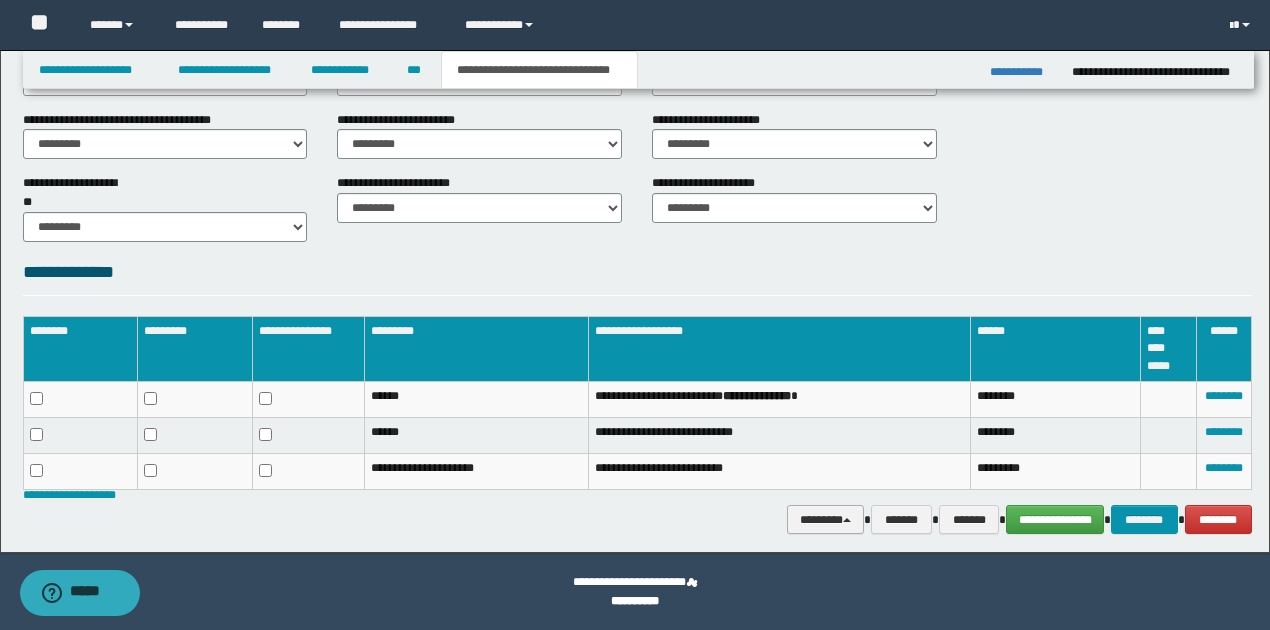 click on "********" at bounding box center (826, 519) 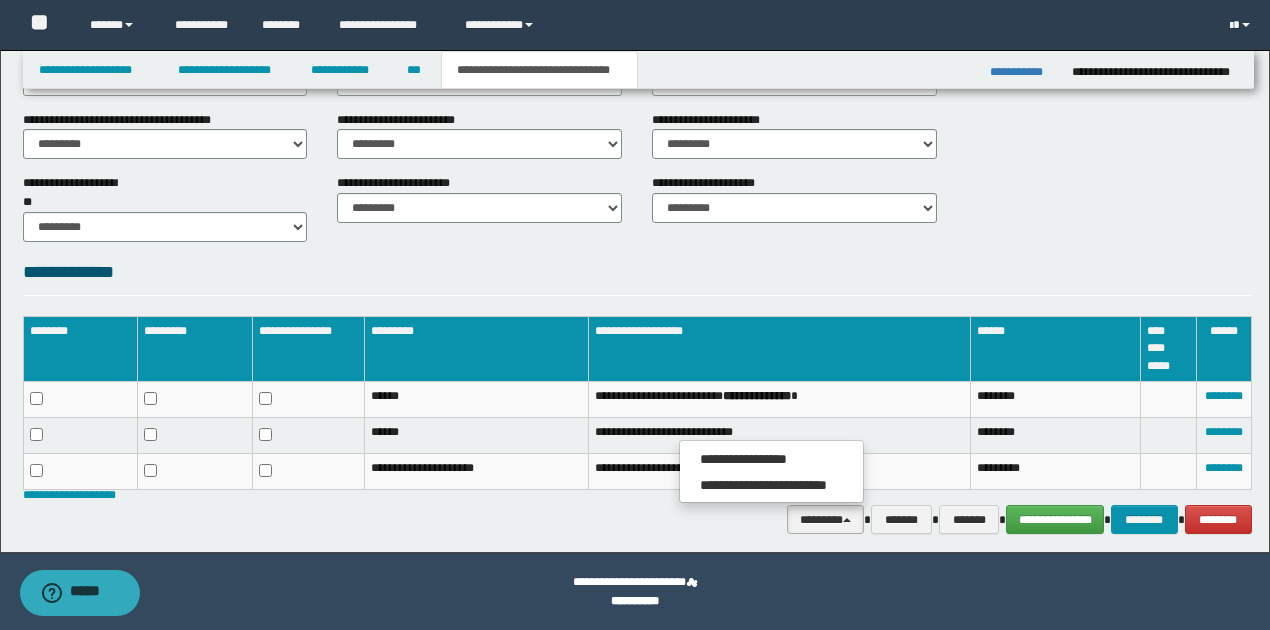 click on "**********" at bounding box center [637, 277] 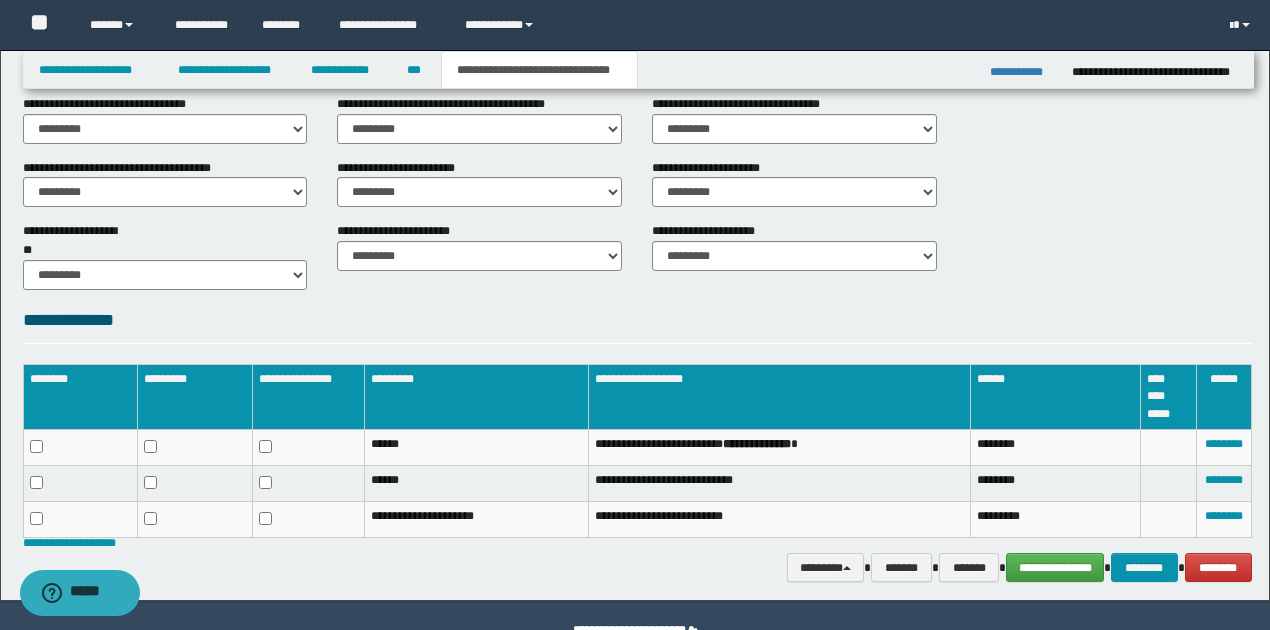 scroll, scrollTop: 794, scrollLeft: 0, axis: vertical 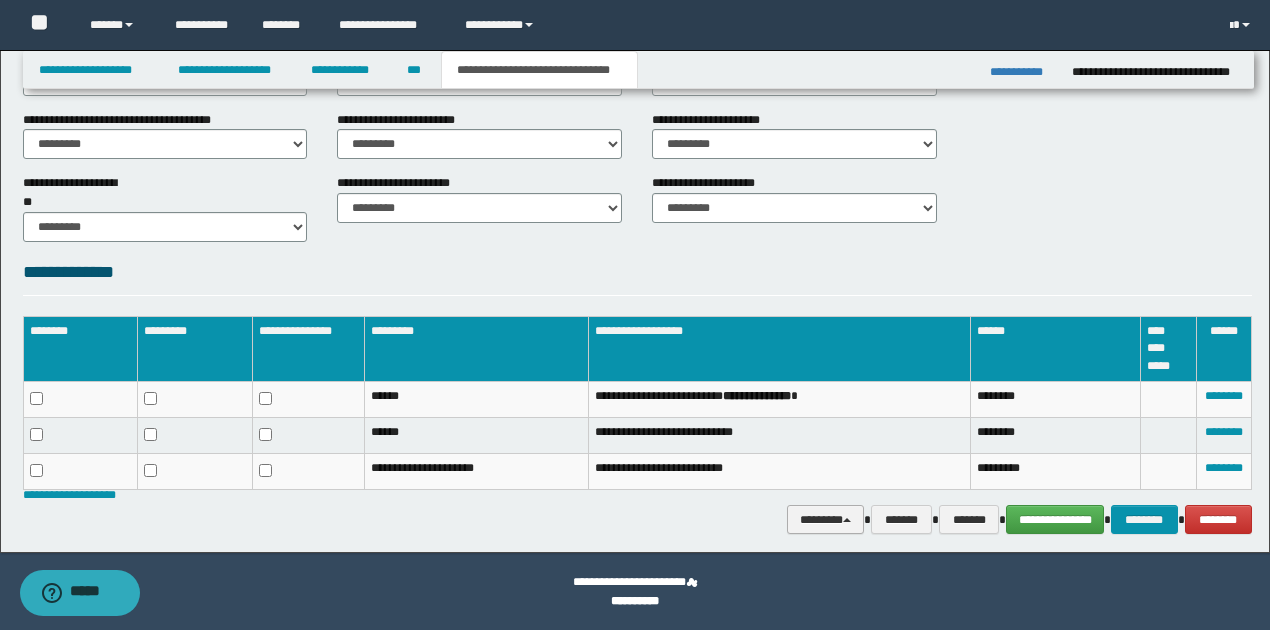 click at bounding box center (847, 520) 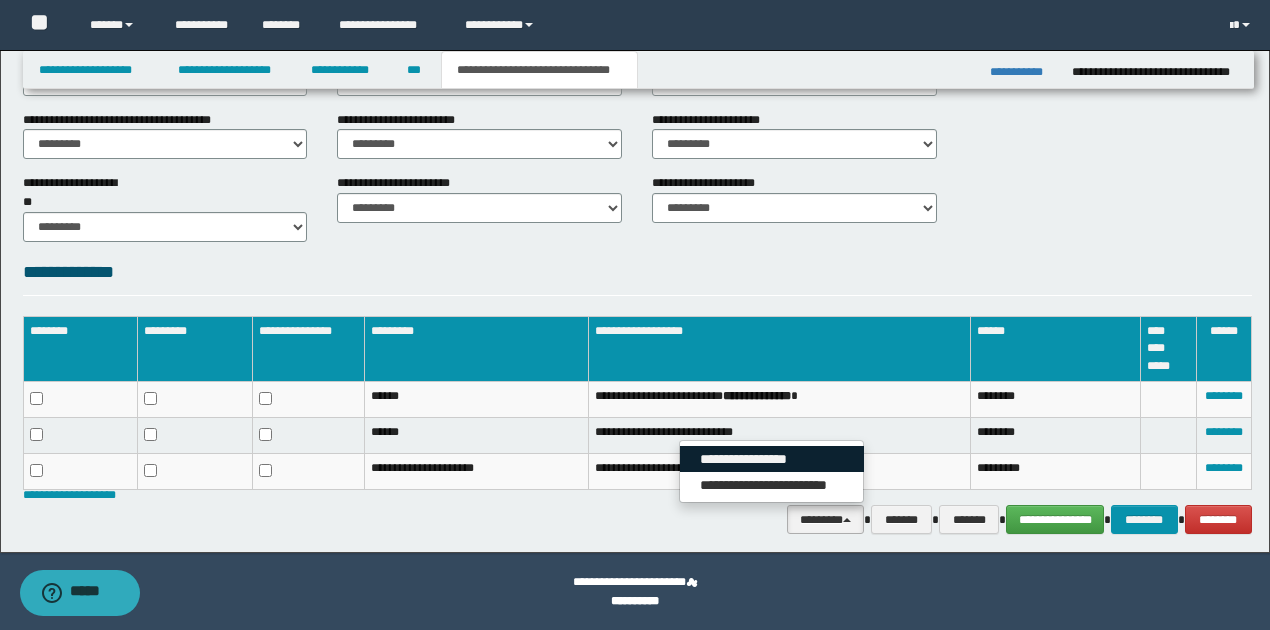 click on "**********" at bounding box center (772, 459) 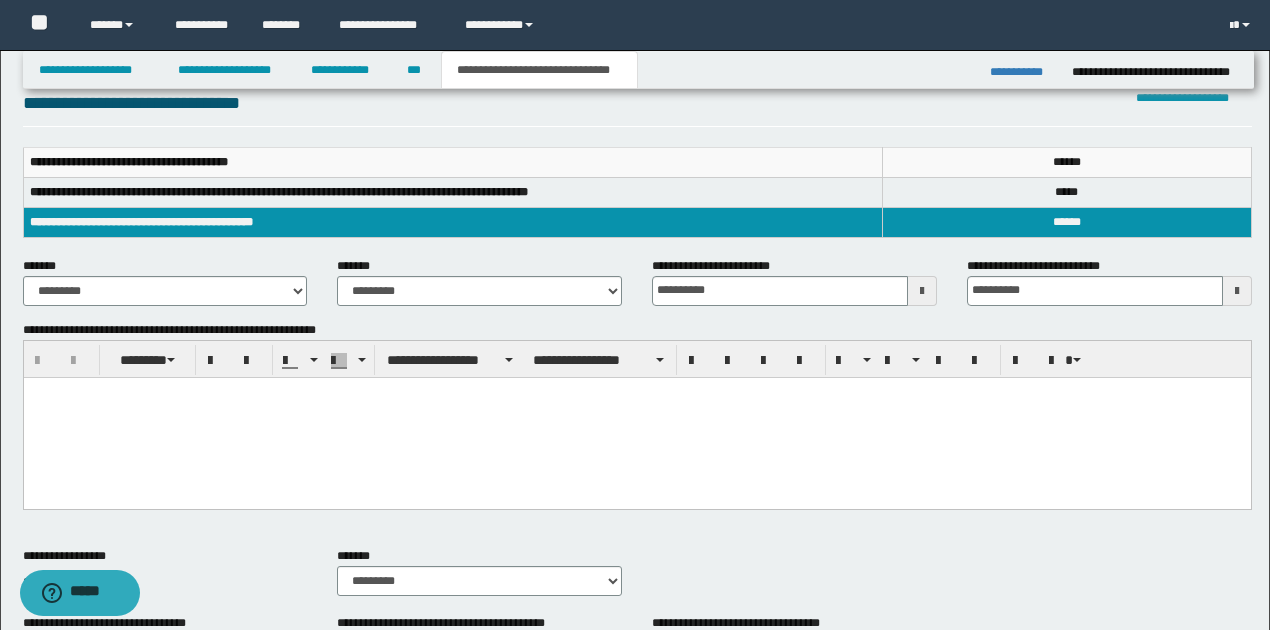scroll, scrollTop: 0, scrollLeft: 0, axis: both 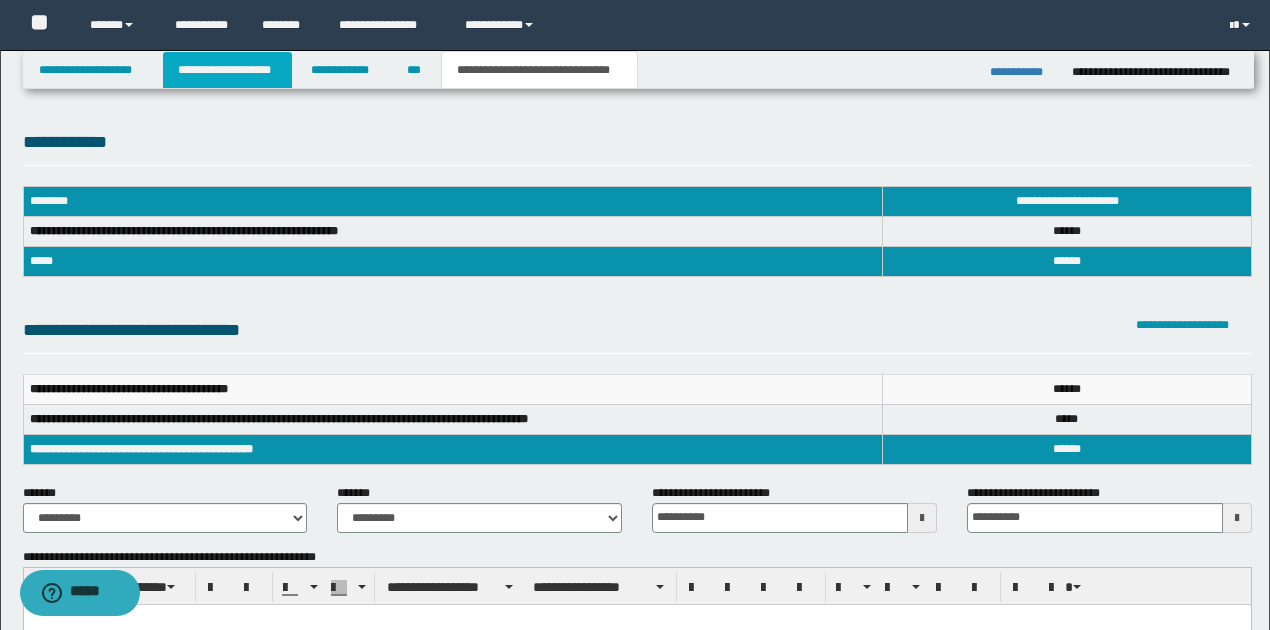 click on "**********" at bounding box center [227, 70] 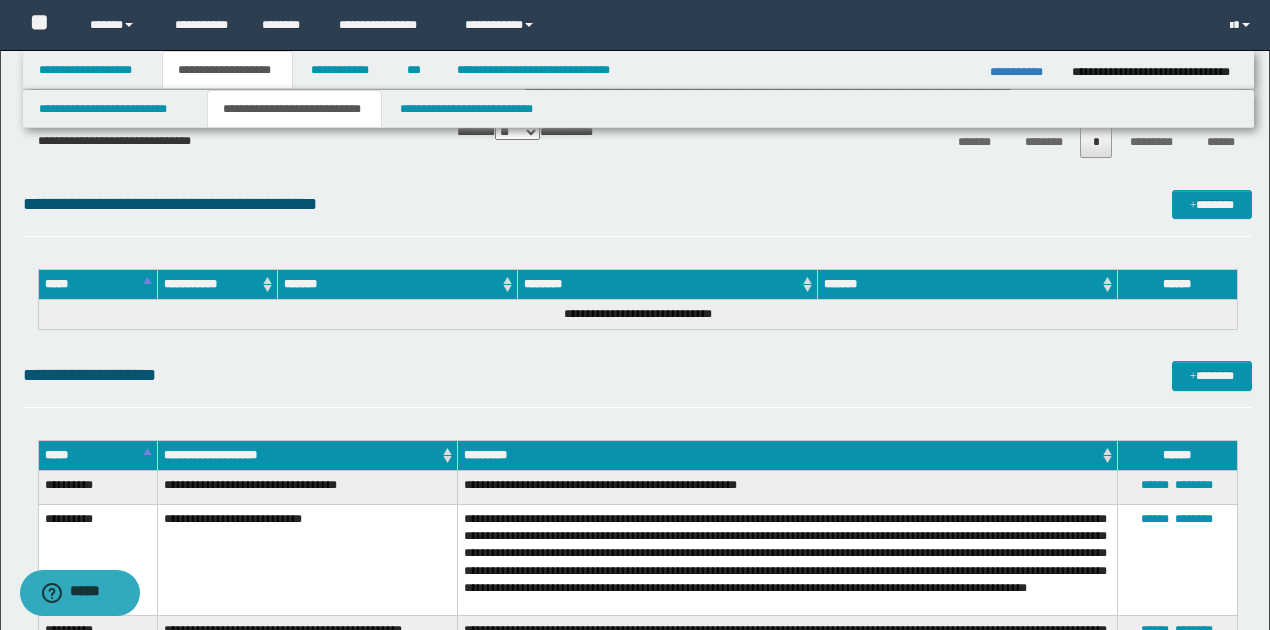 scroll, scrollTop: 2466, scrollLeft: 0, axis: vertical 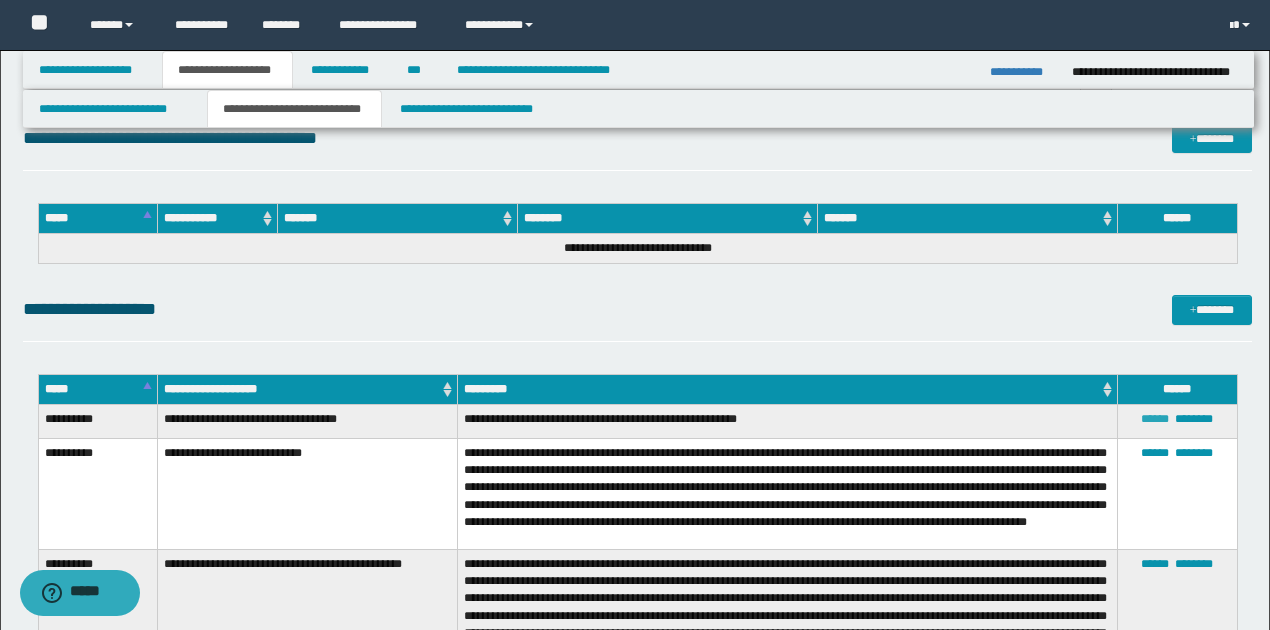 click on "******" at bounding box center (1155, 419) 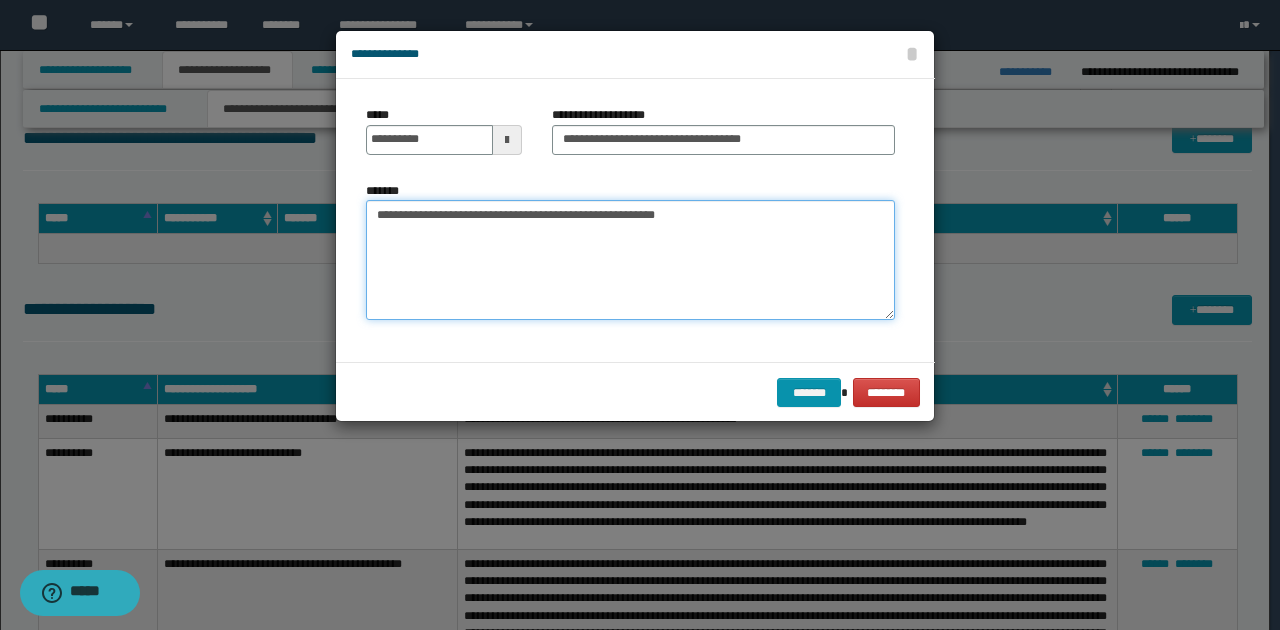 click on "**********" at bounding box center (630, 260) 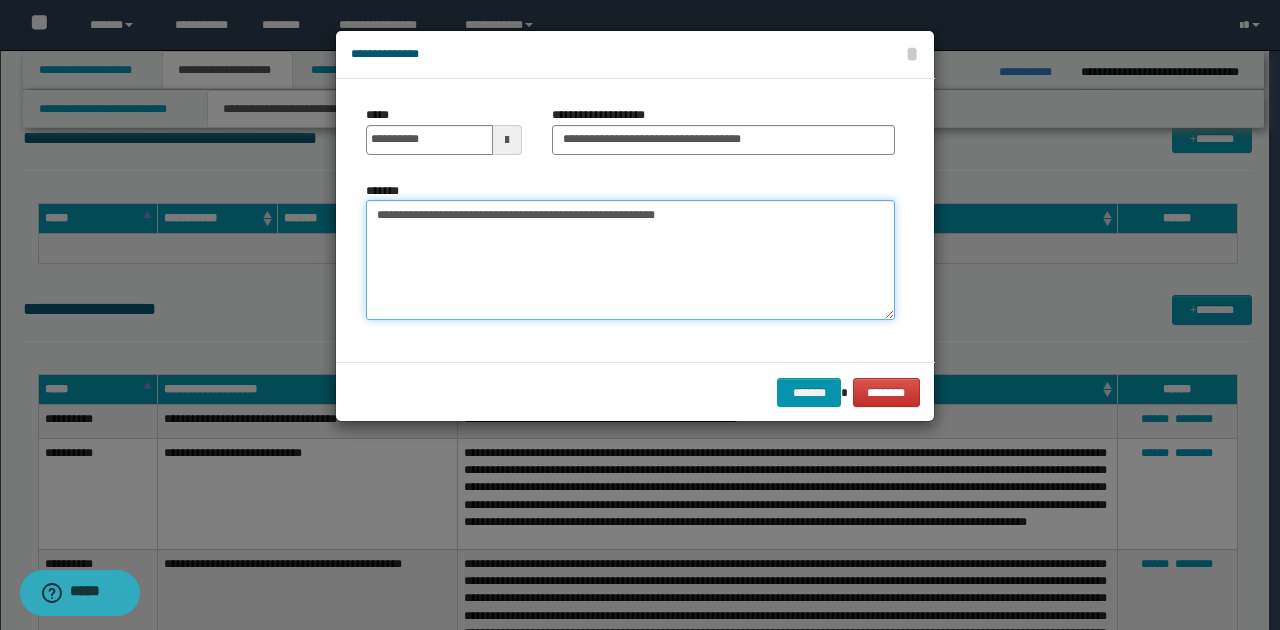 paste on "**********" 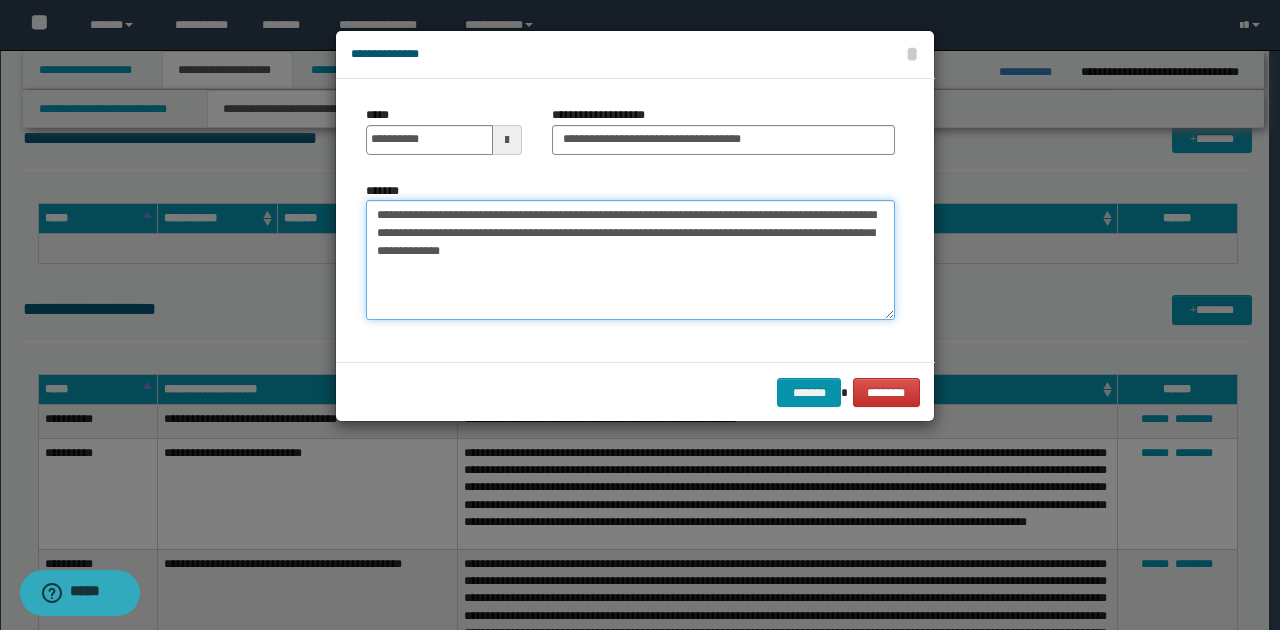 click on "**********" at bounding box center [630, 260] 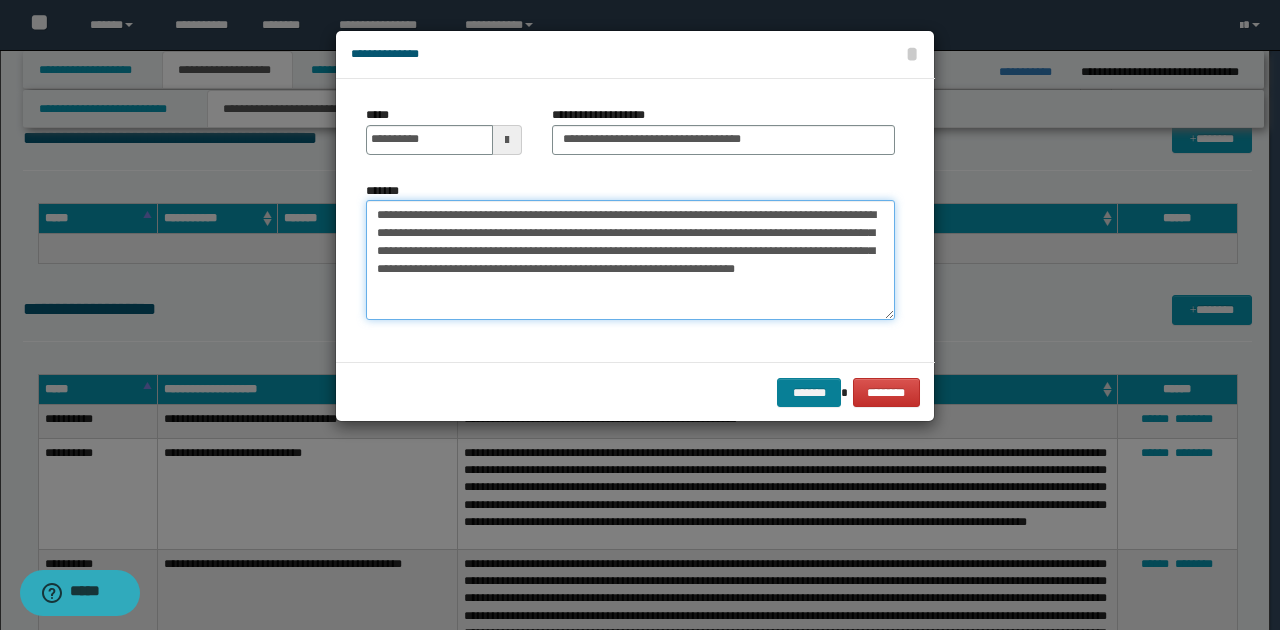 type on "**********" 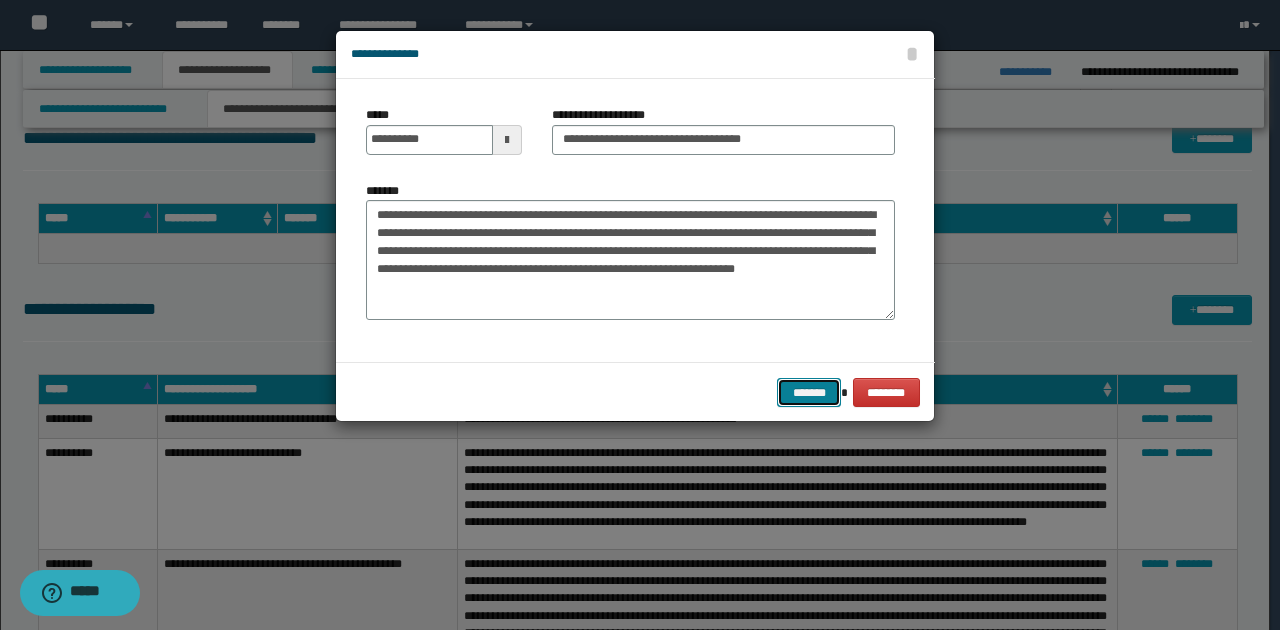 click on "*******" at bounding box center (809, 392) 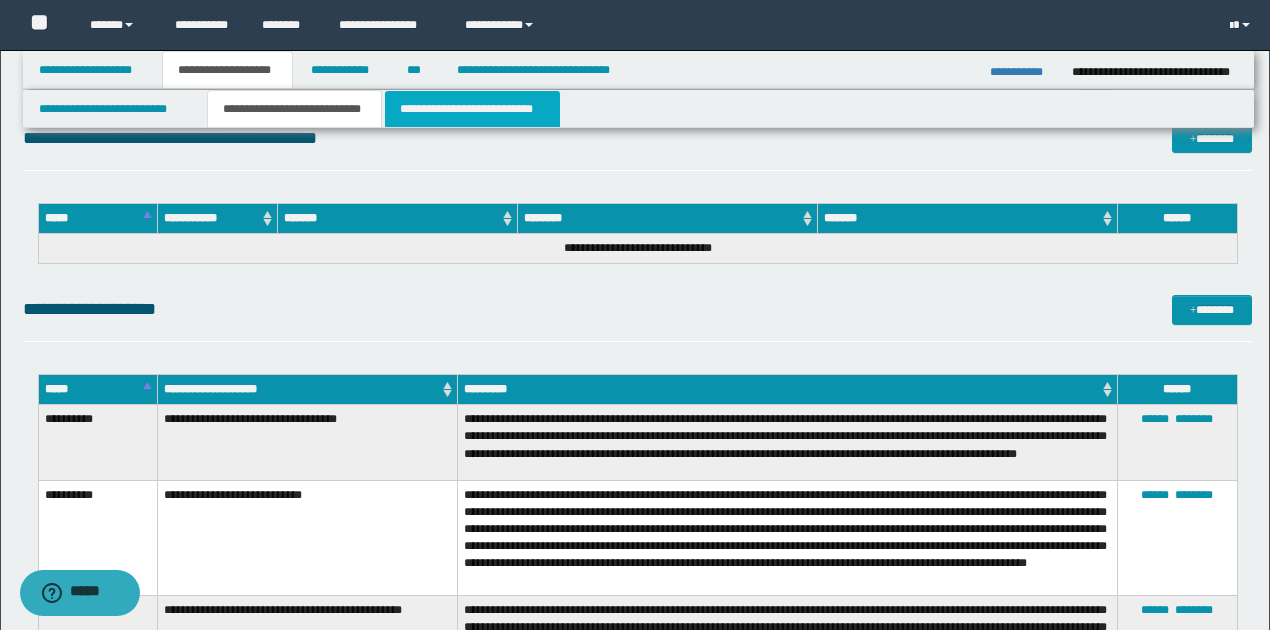 click on "**********" at bounding box center (472, 109) 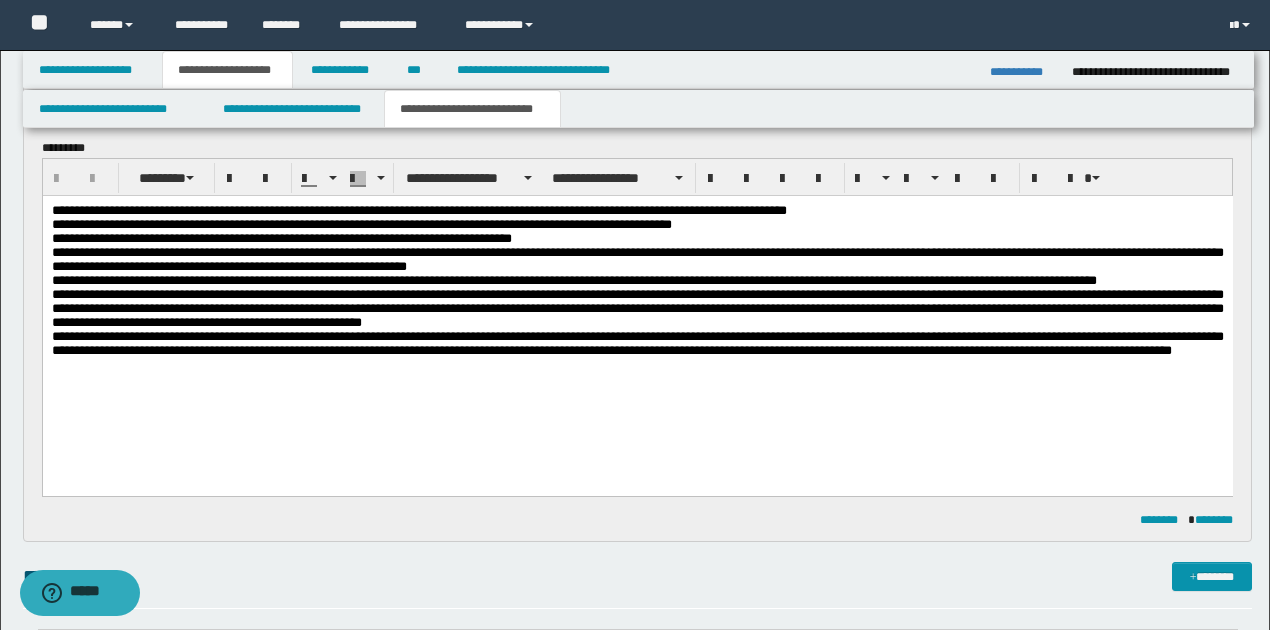 scroll, scrollTop: 438, scrollLeft: 0, axis: vertical 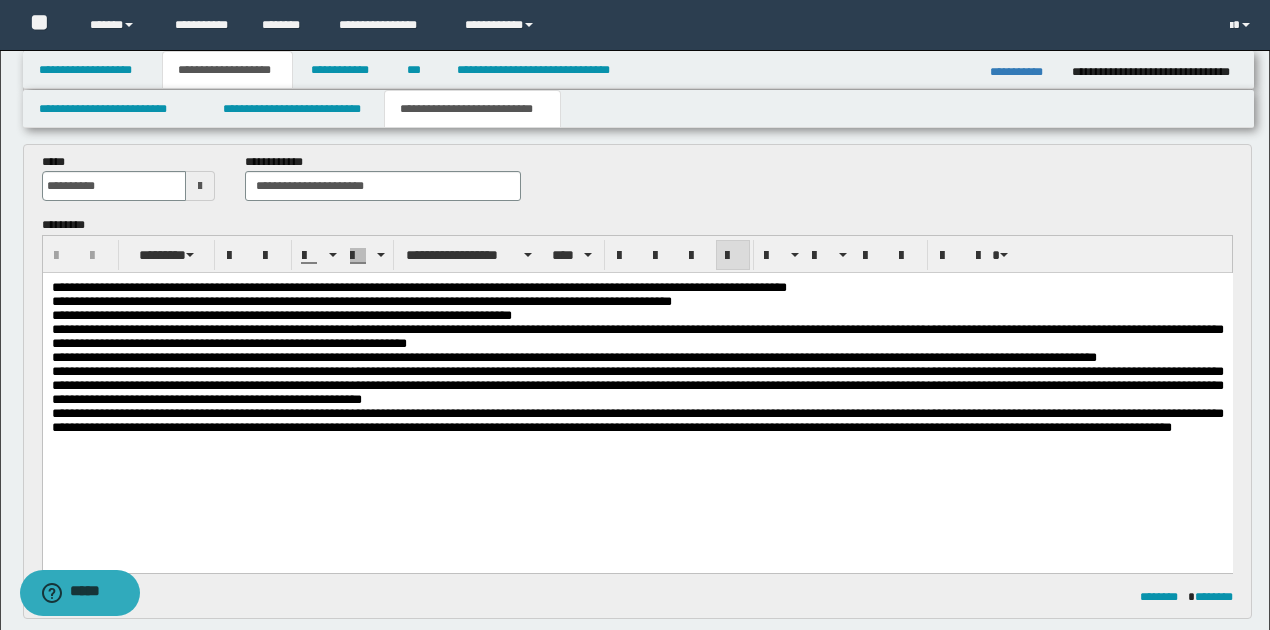 click on "**********" at bounding box center (637, 336) 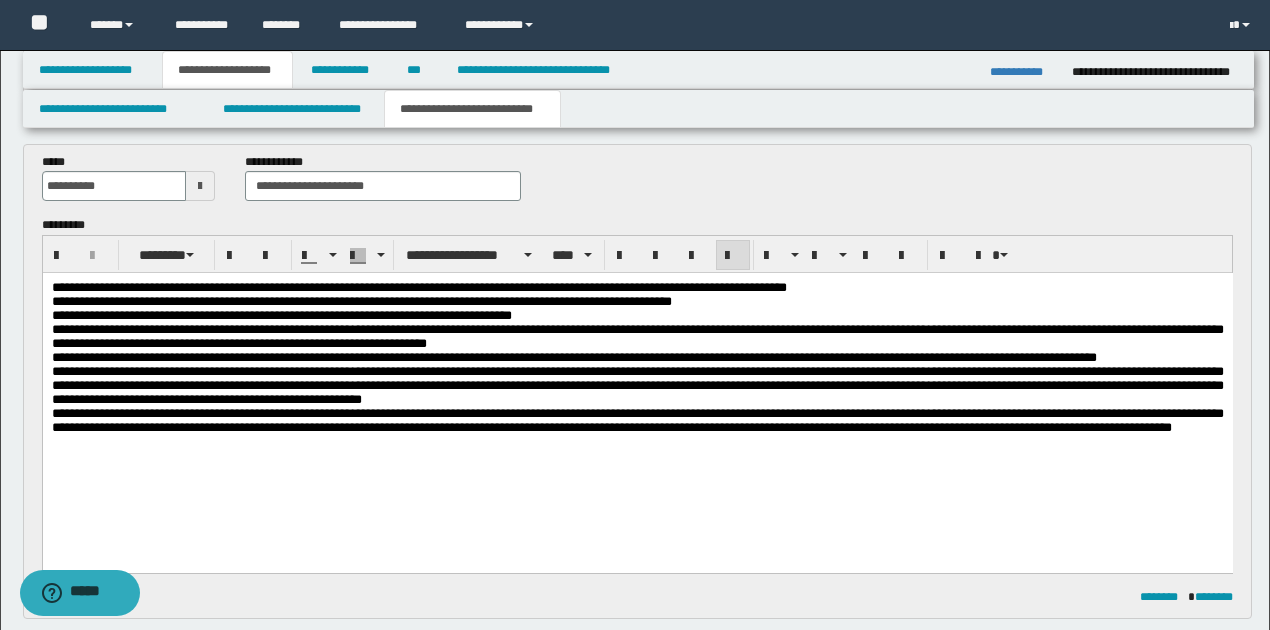 click on "**********" at bounding box center (637, 336) 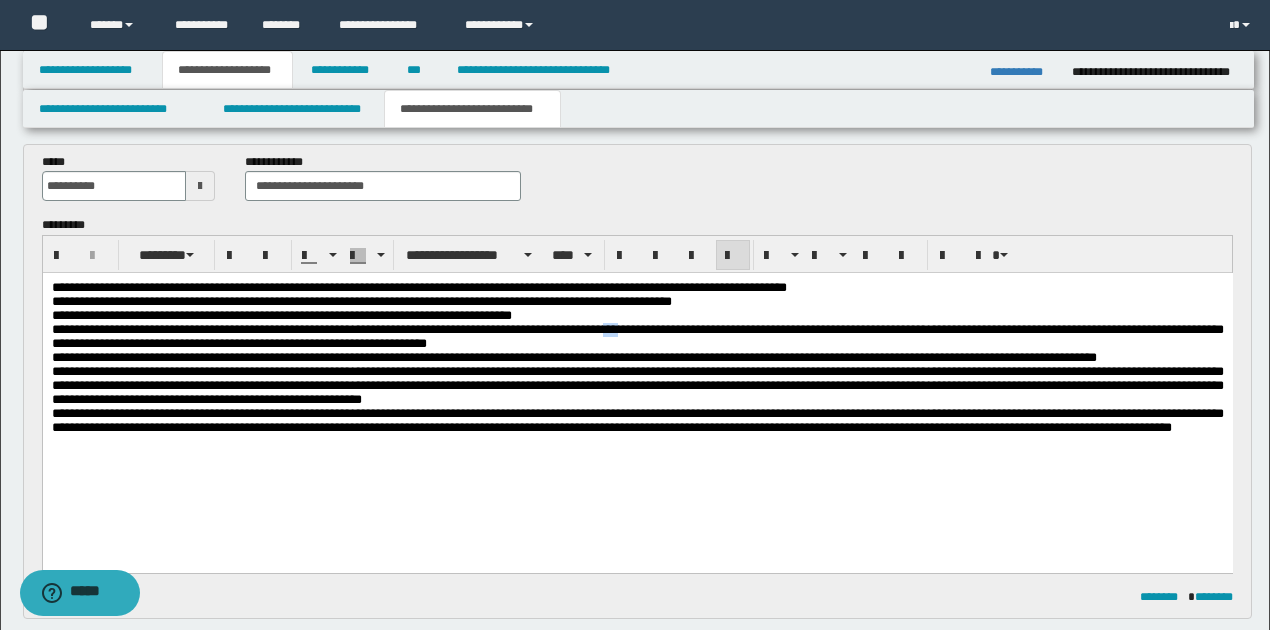 drag, startPoint x: 639, startPoint y: 337, endPoint x: 658, endPoint y: 337, distance: 19 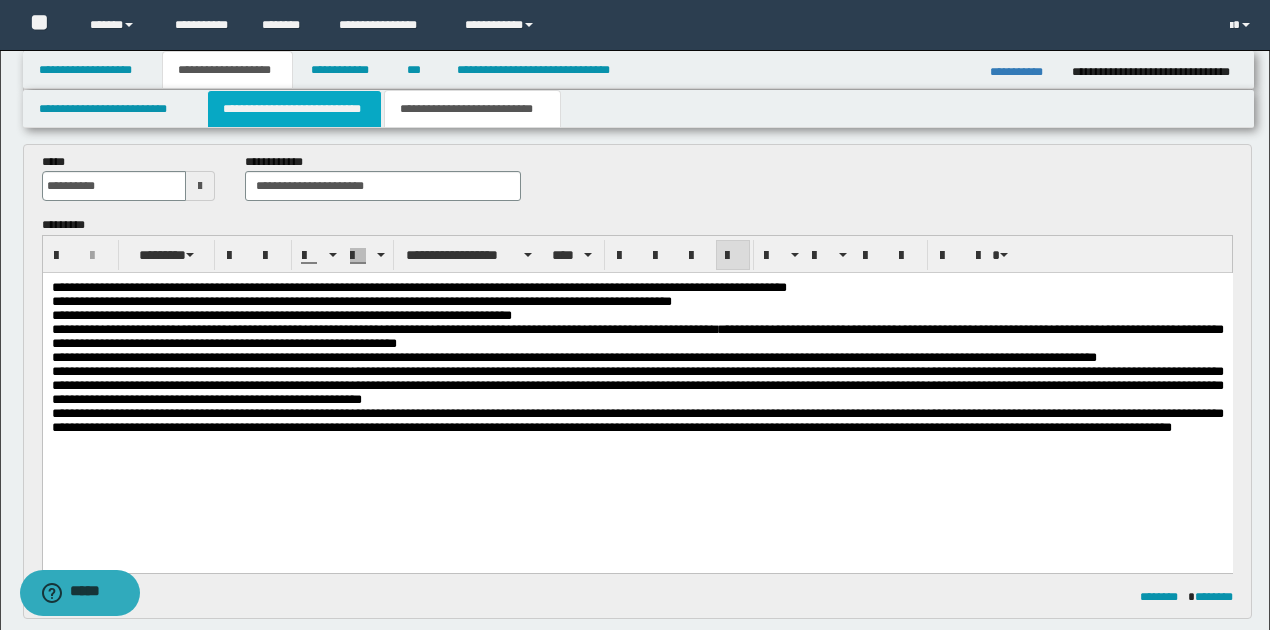 click on "**********" at bounding box center (294, 109) 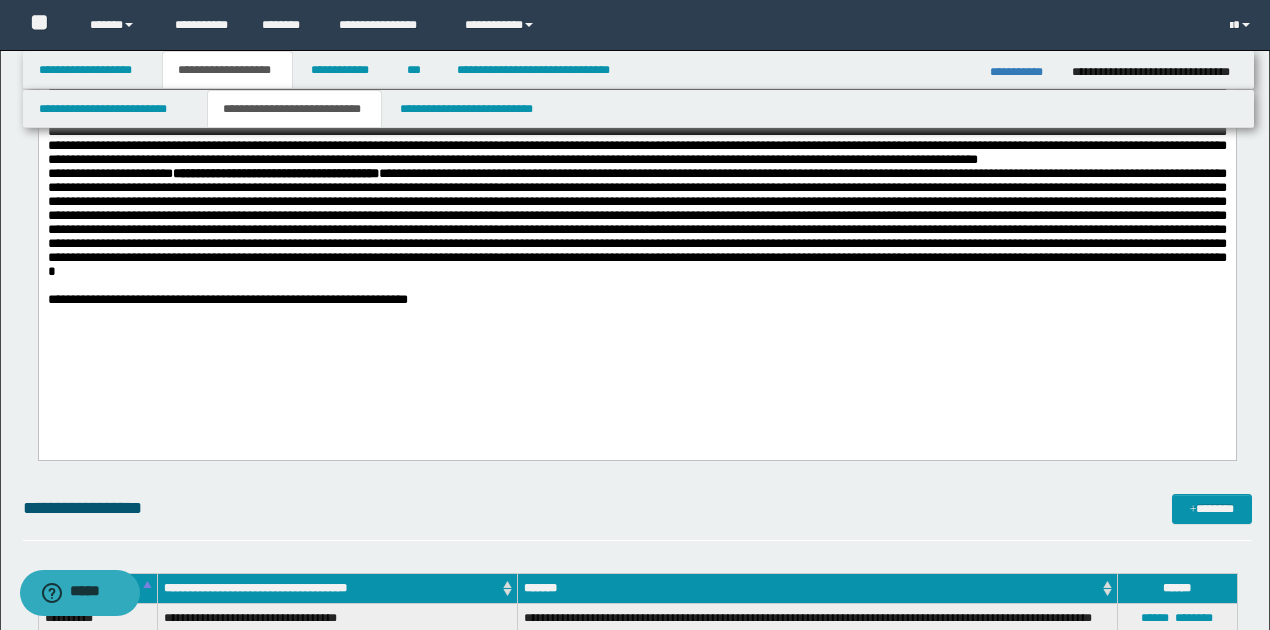 scroll, scrollTop: 1438, scrollLeft: 0, axis: vertical 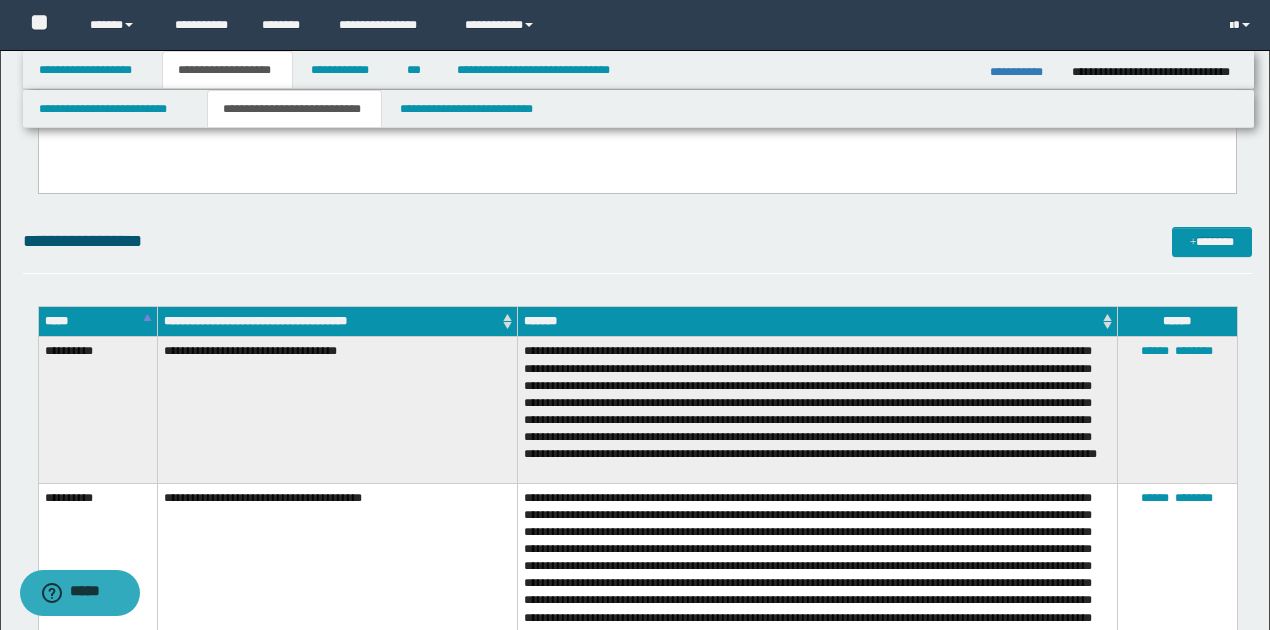 click on "**********" at bounding box center [1023, 72] 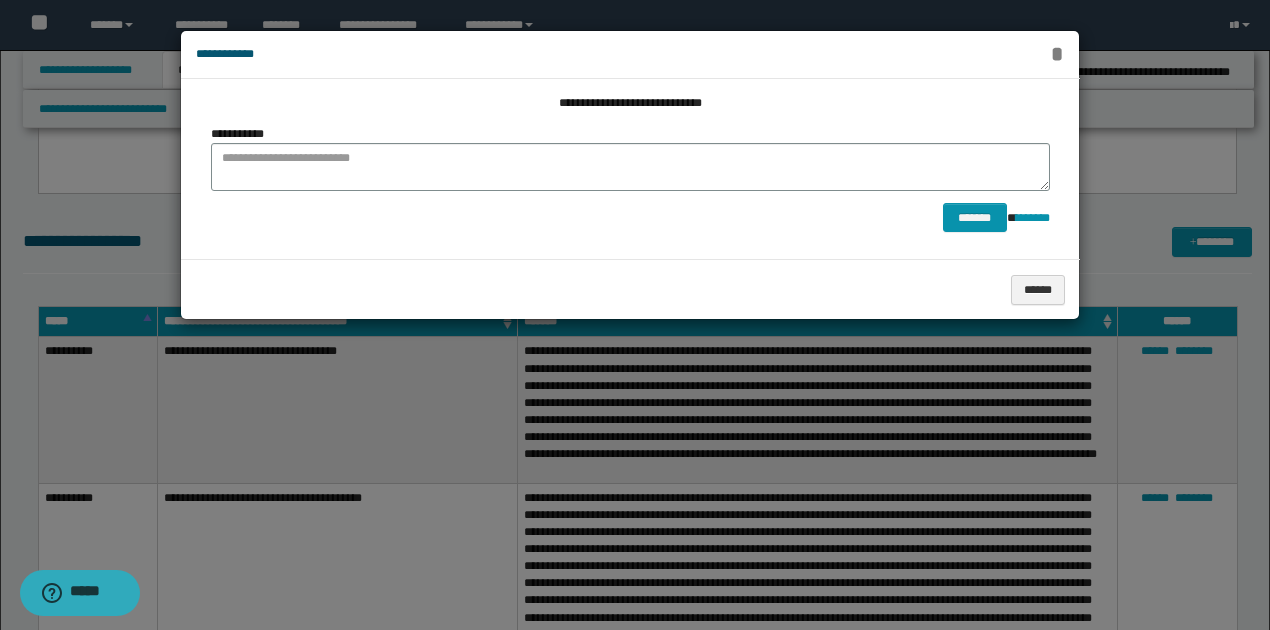 click on "*" at bounding box center (1057, 54) 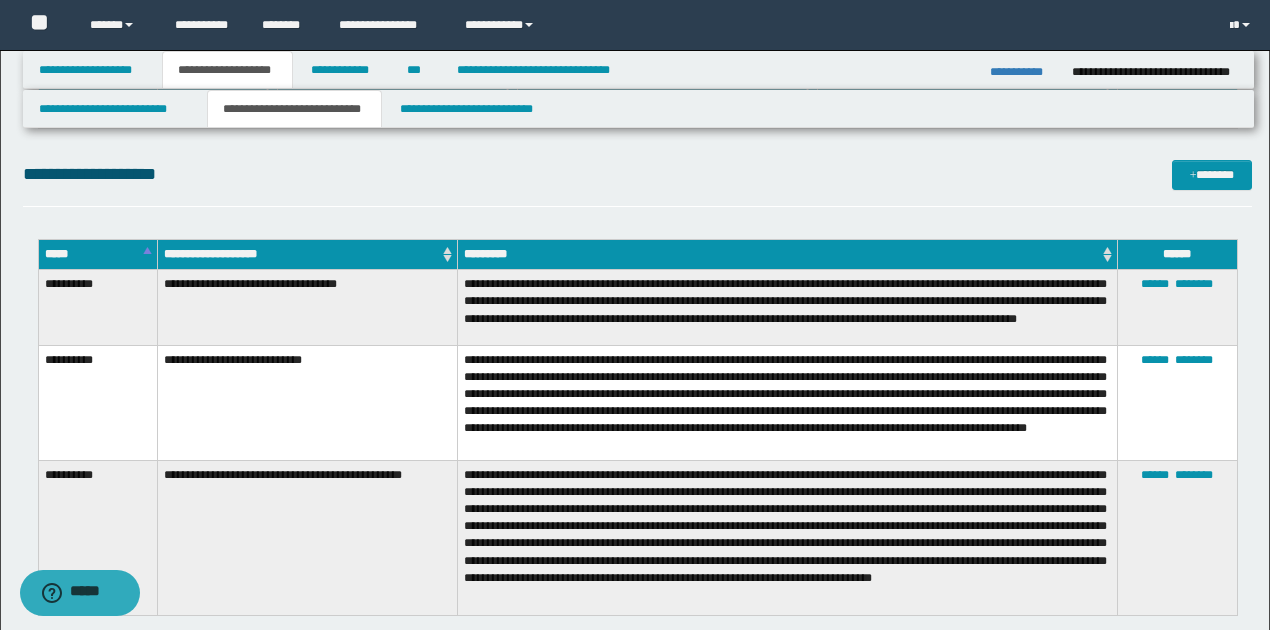 scroll, scrollTop: 2571, scrollLeft: 0, axis: vertical 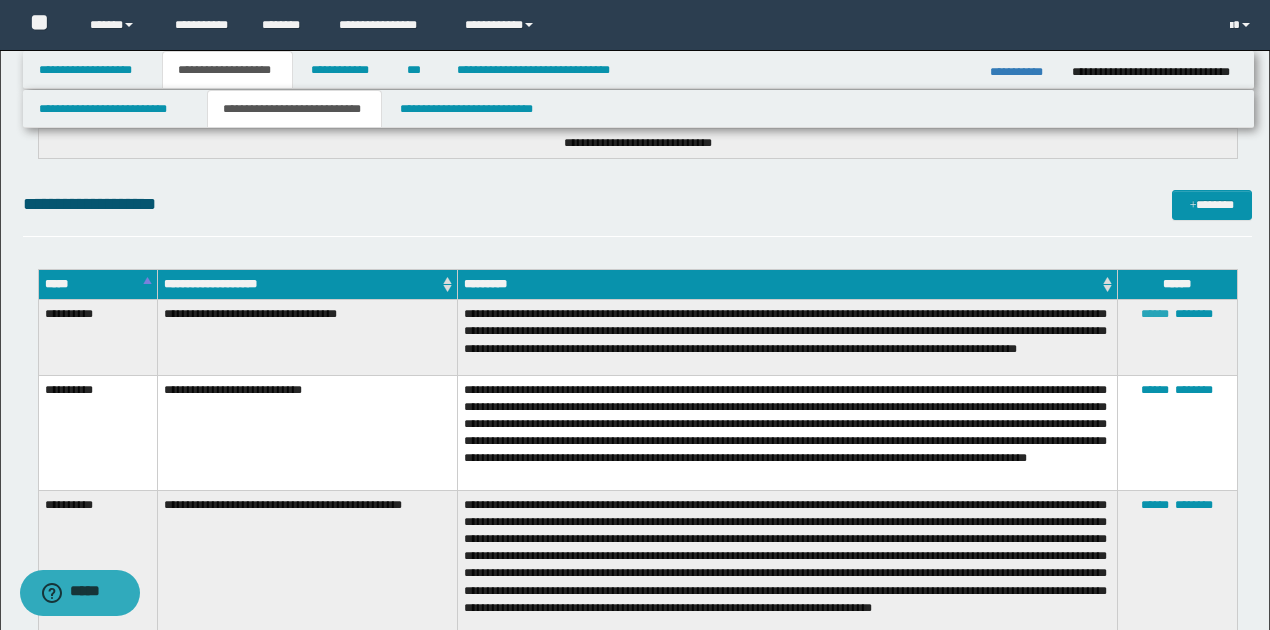 click on "******" at bounding box center [1155, 314] 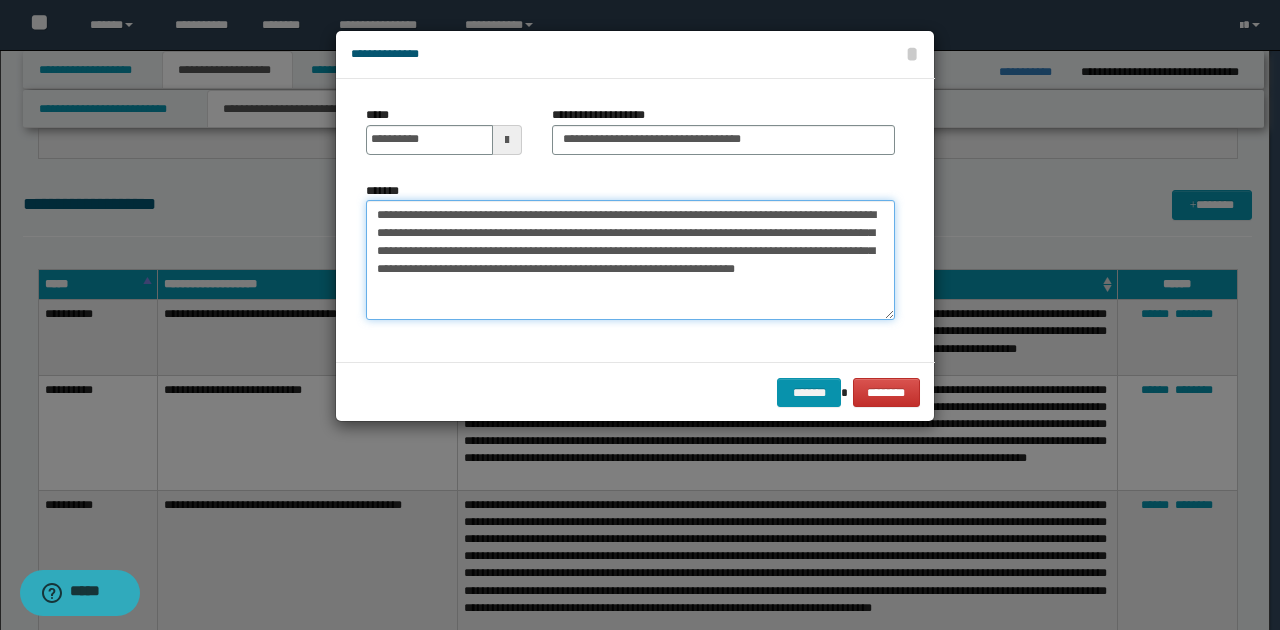drag, startPoint x: 421, startPoint y: 288, endPoint x: 696, endPoint y: 286, distance: 275.00726 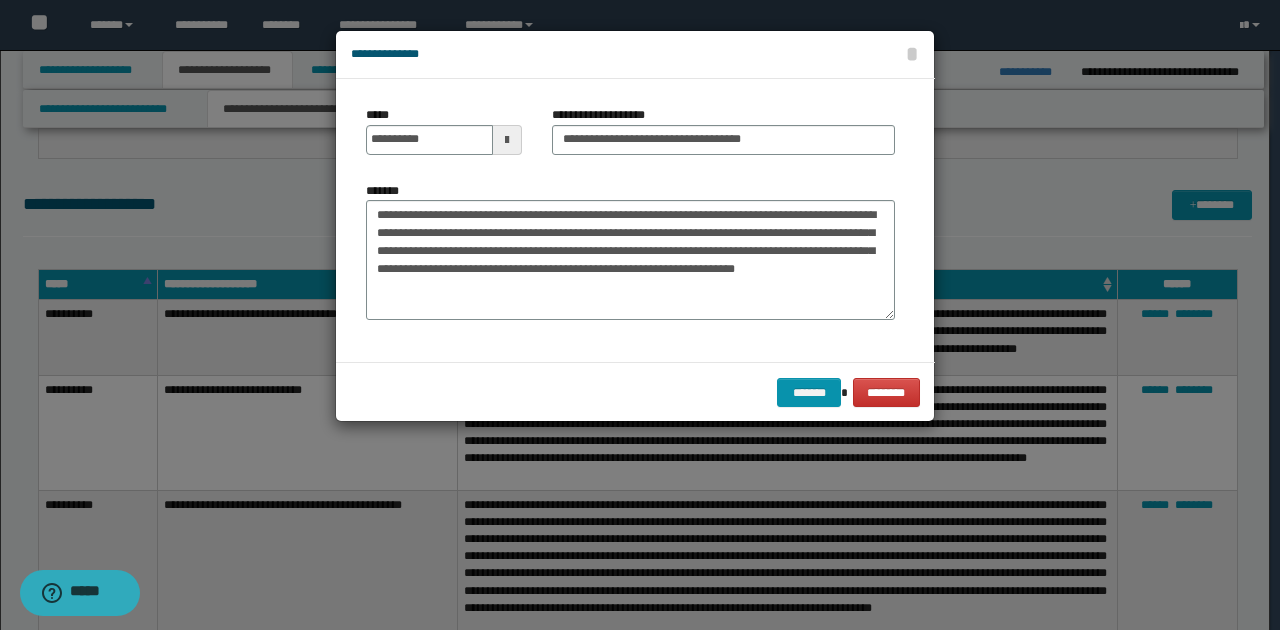 click on "**********" at bounding box center (635, 220) 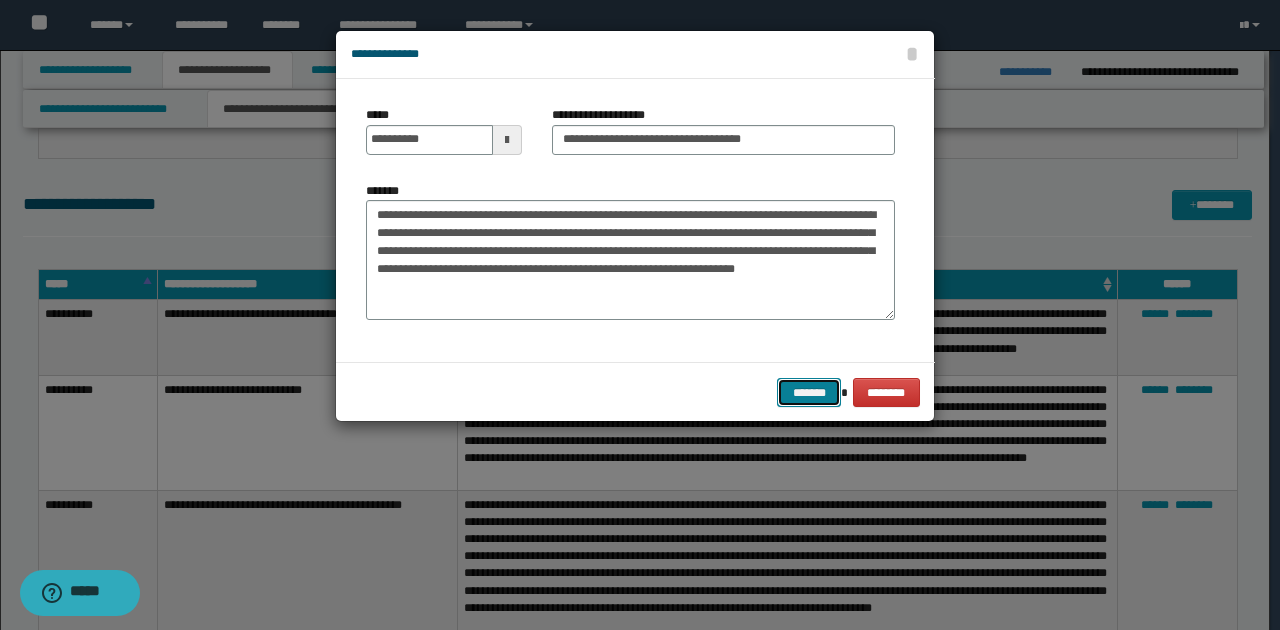 click on "*******" at bounding box center [809, 392] 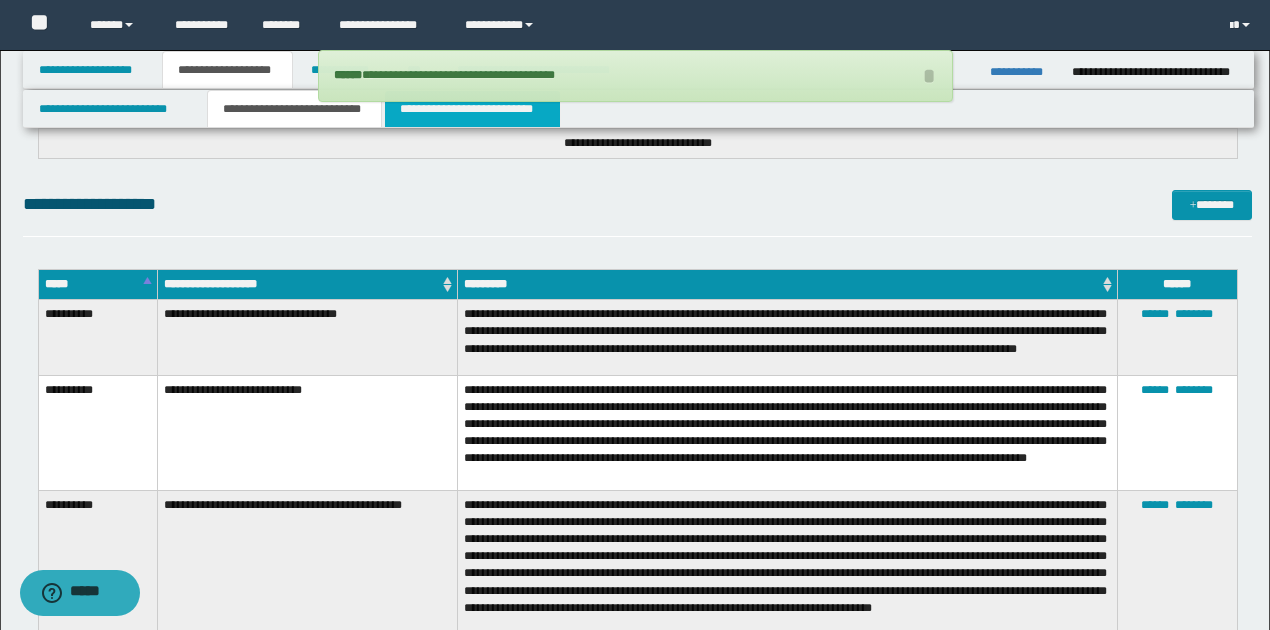 click on "**********" at bounding box center (472, 109) 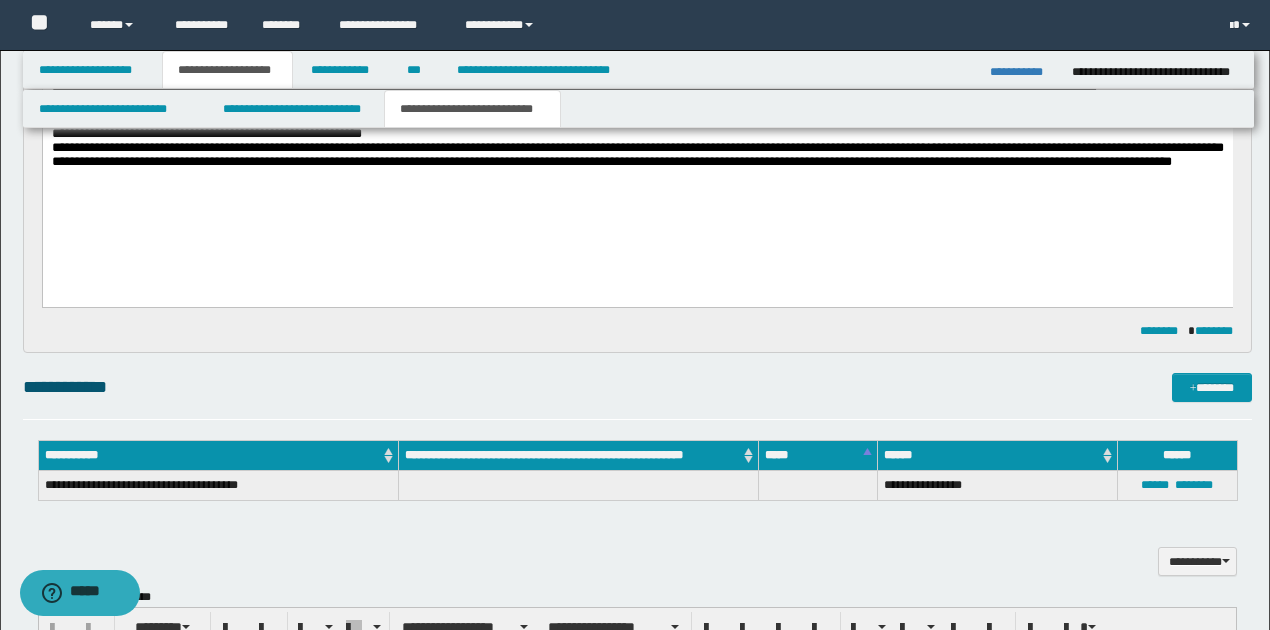 scroll, scrollTop: 504, scrollLeft: 0, axis: vertical 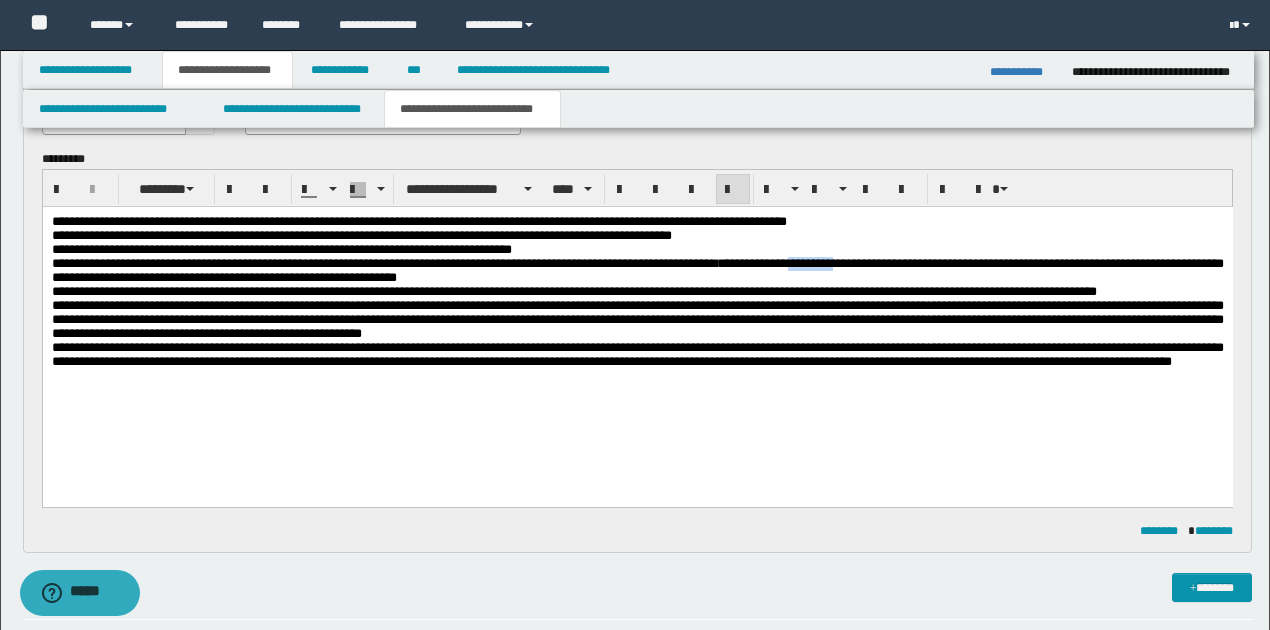 drag, startPoint x: 828, startPoint y: 270, endPoint x: 883, endPoint y: 268, distance: 55.03635 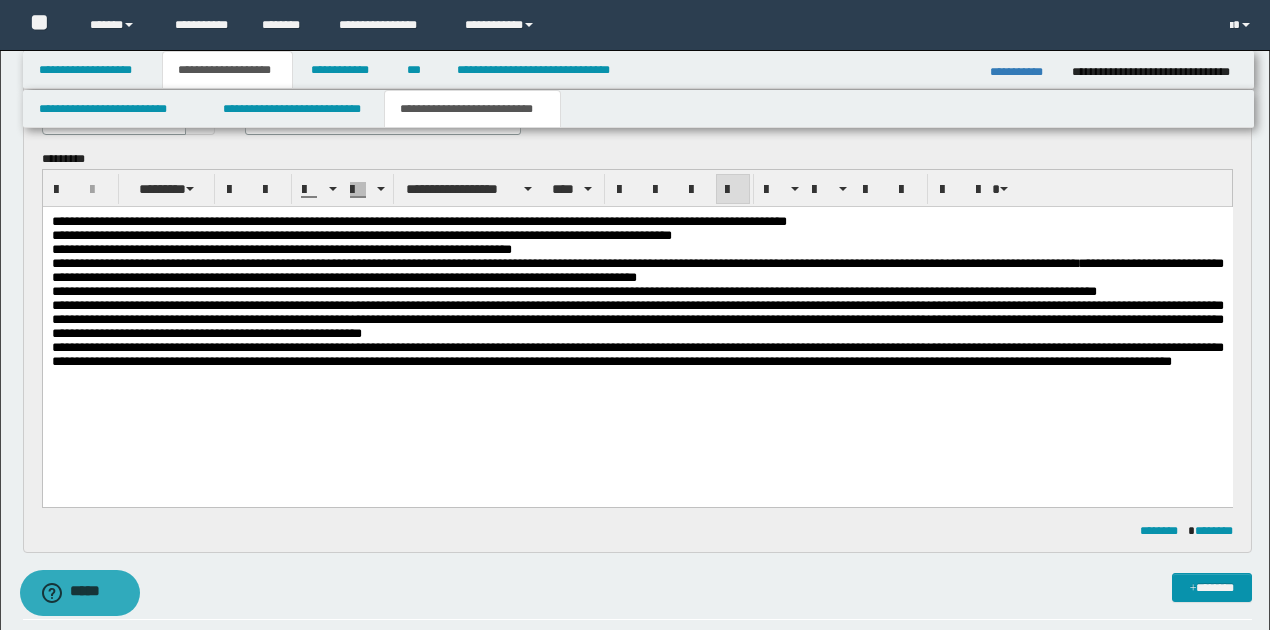 click on "**********" at bounding box center (637, 270) 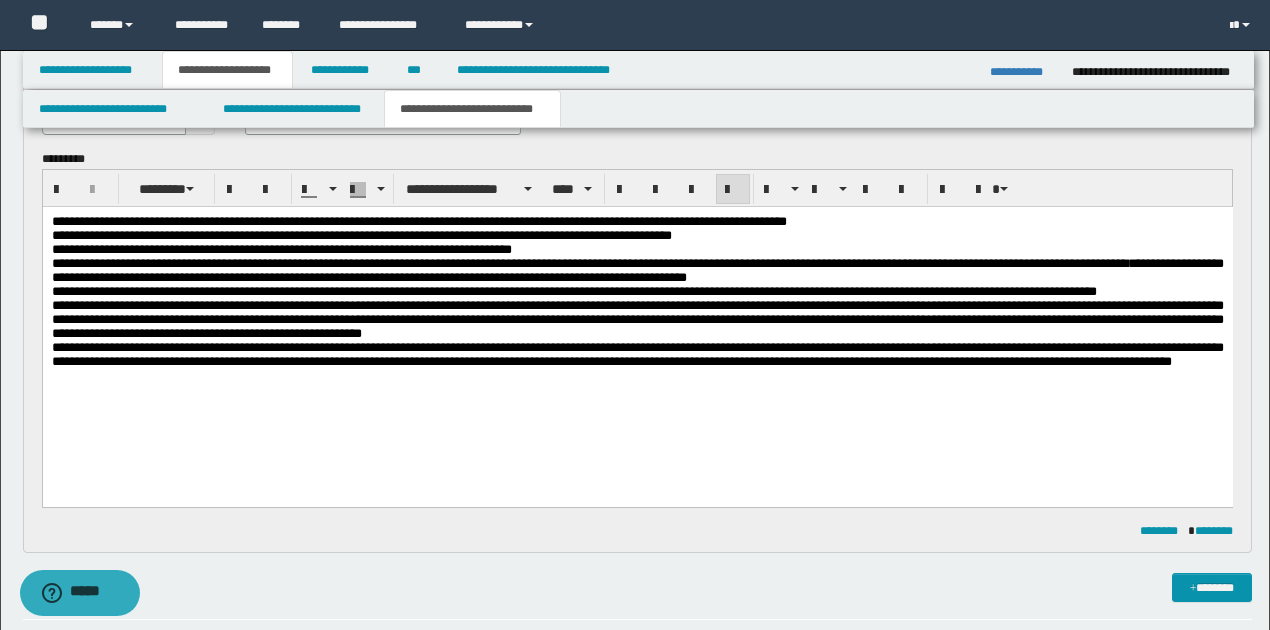 click on "**********" at bounding box center (637, 270) 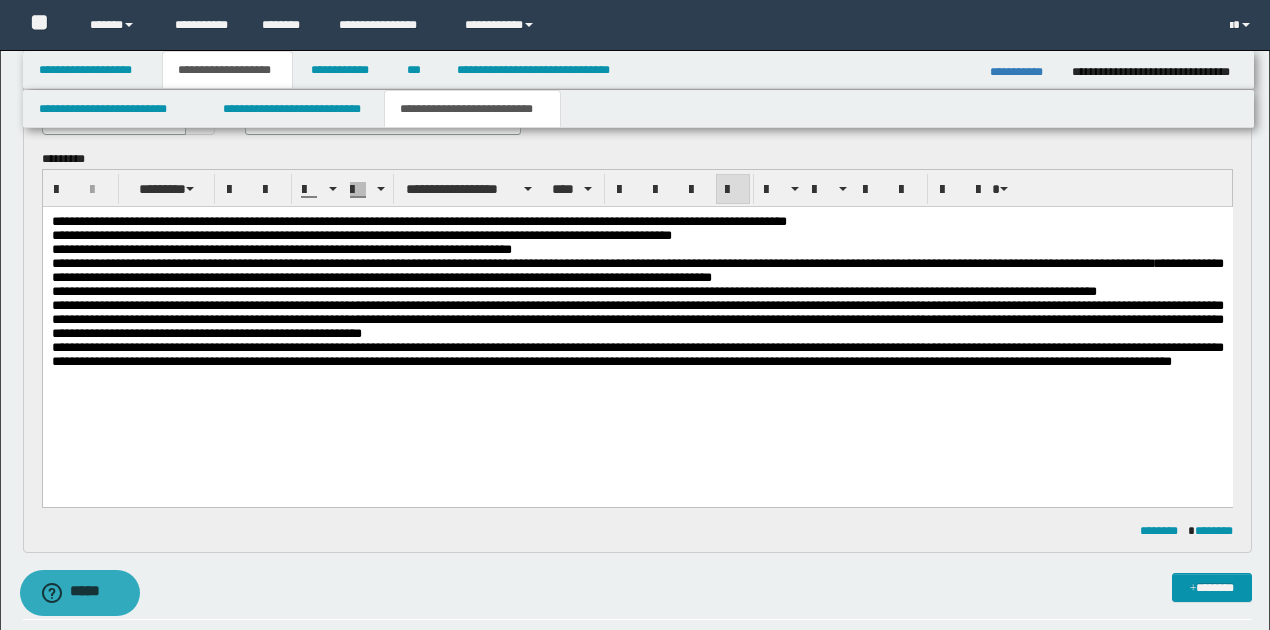 click on "**********" at bounding box center [637, 270] 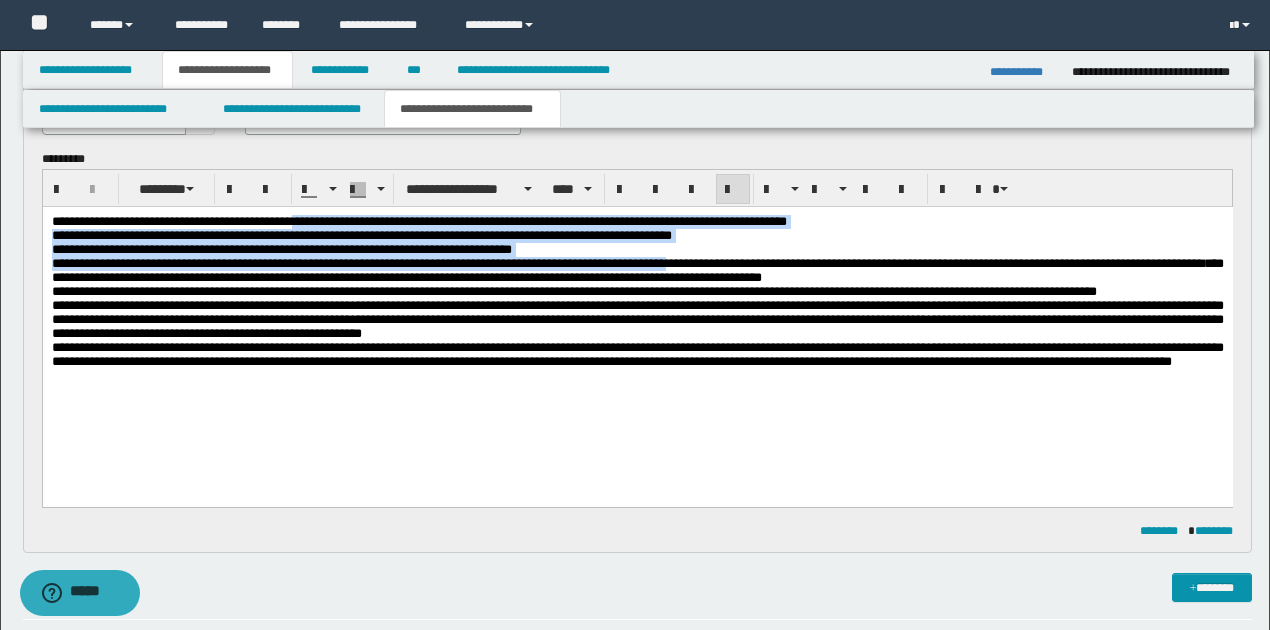 drag, startPoint x: 703, startPoint y: 271, endPoint x: 297, endPoint y: 220, distance: 409.19067 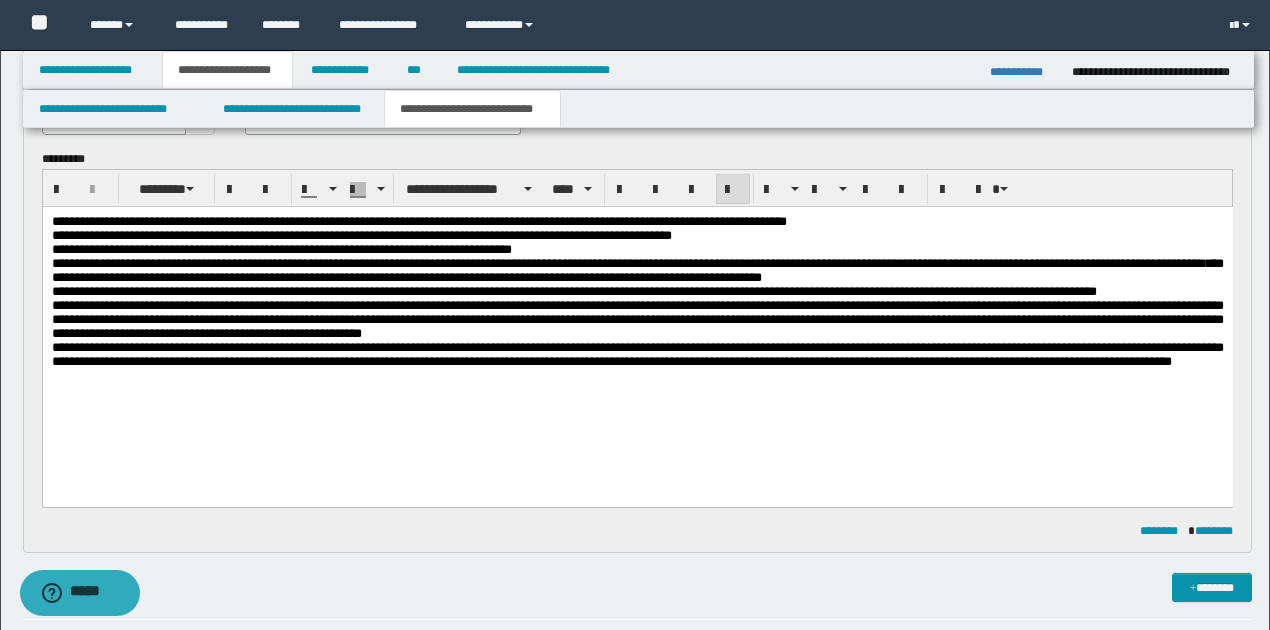 click on "**********" at bounding box center [637, 317] 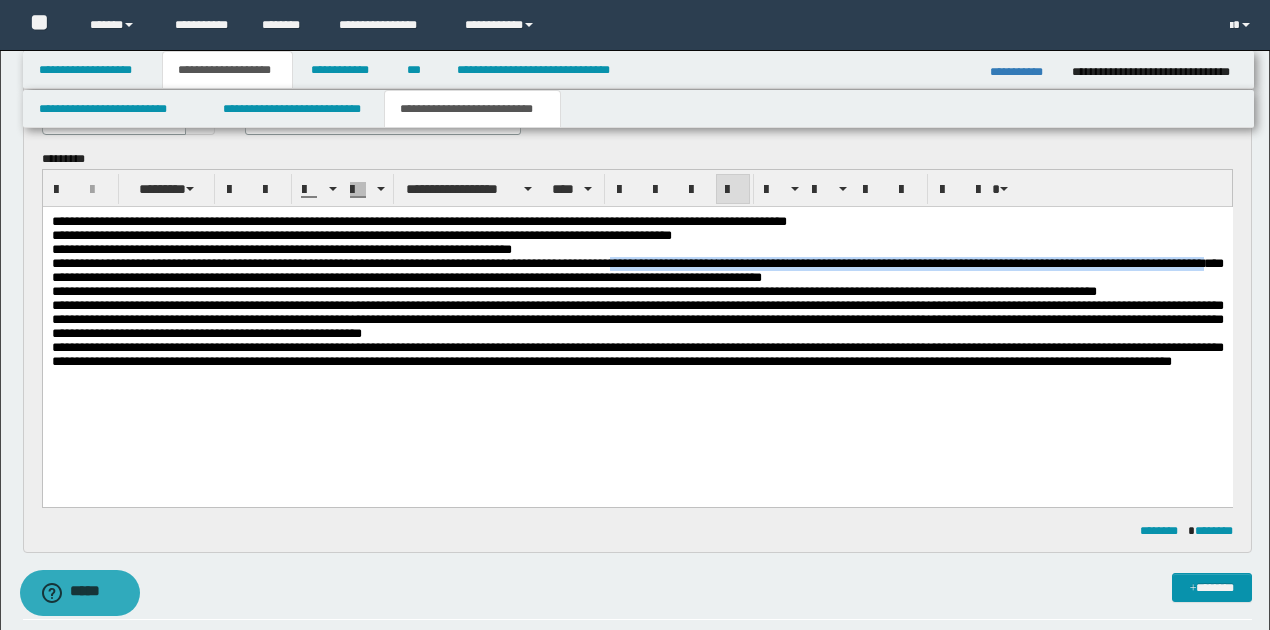 drag, startPoint x: 647, startPoint y: 269, endPoint x: 115, endPoint y: 281, distance: 532.1353 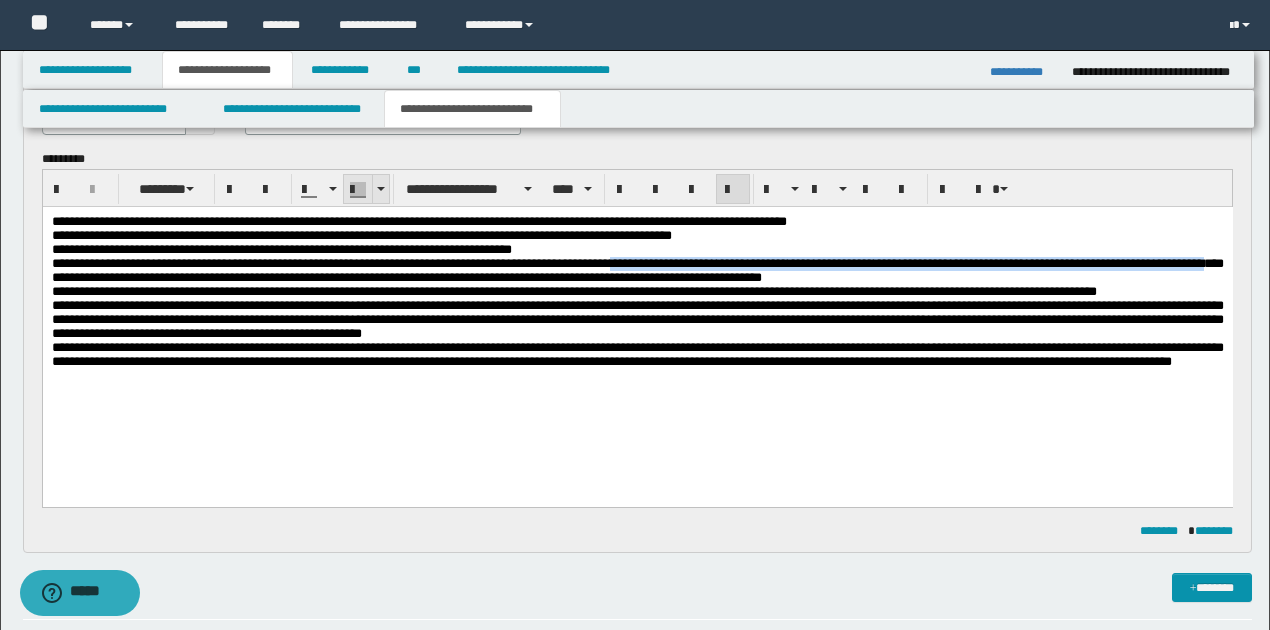 click at bounding box center (381, 189) 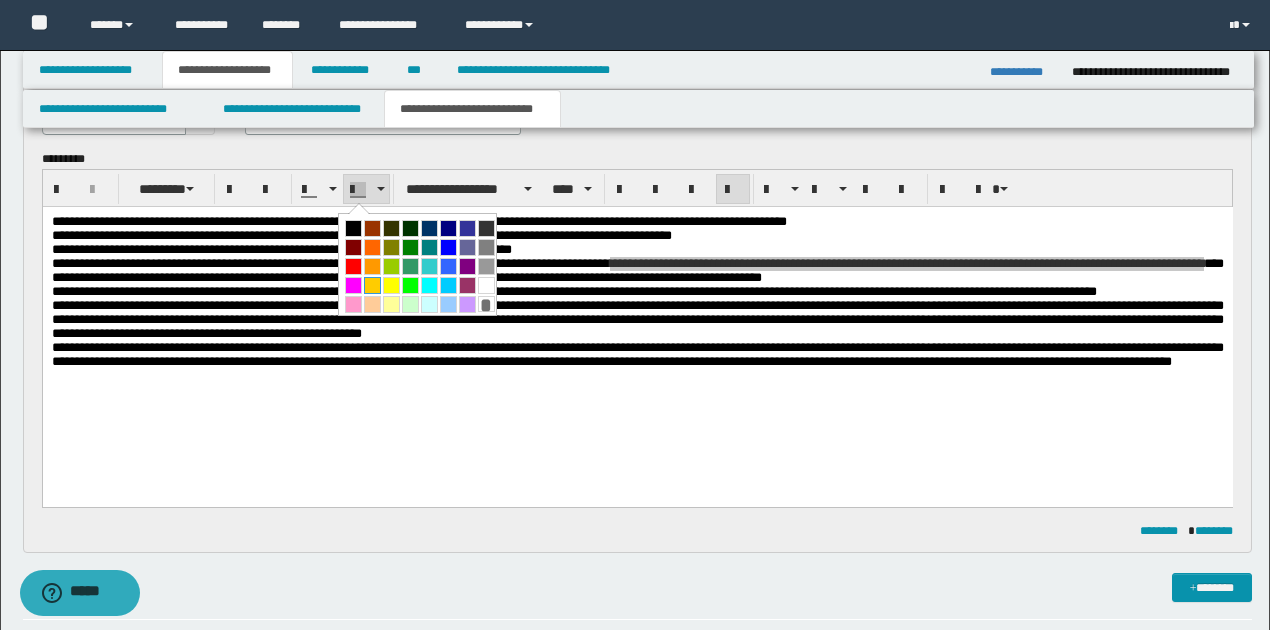 click at bounding box center (372, 285) 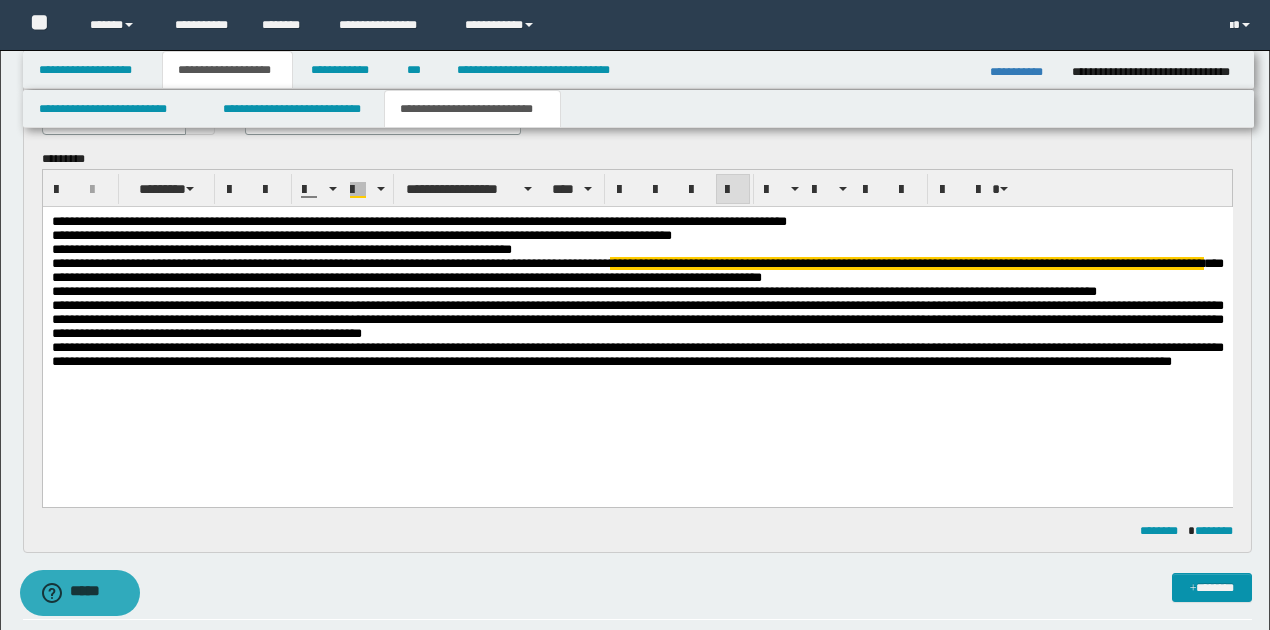 click on "**********" at bounding box center (637, 317) 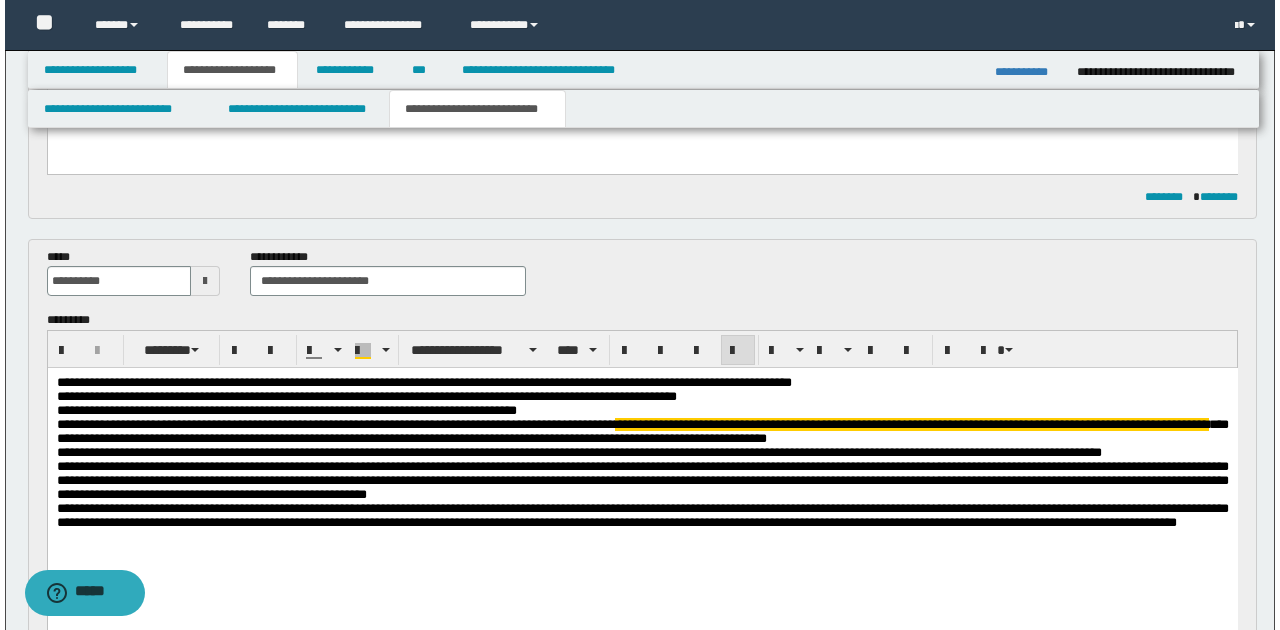 scroll, scrollTop: 304, scrollLeft: 0, axis: vertical 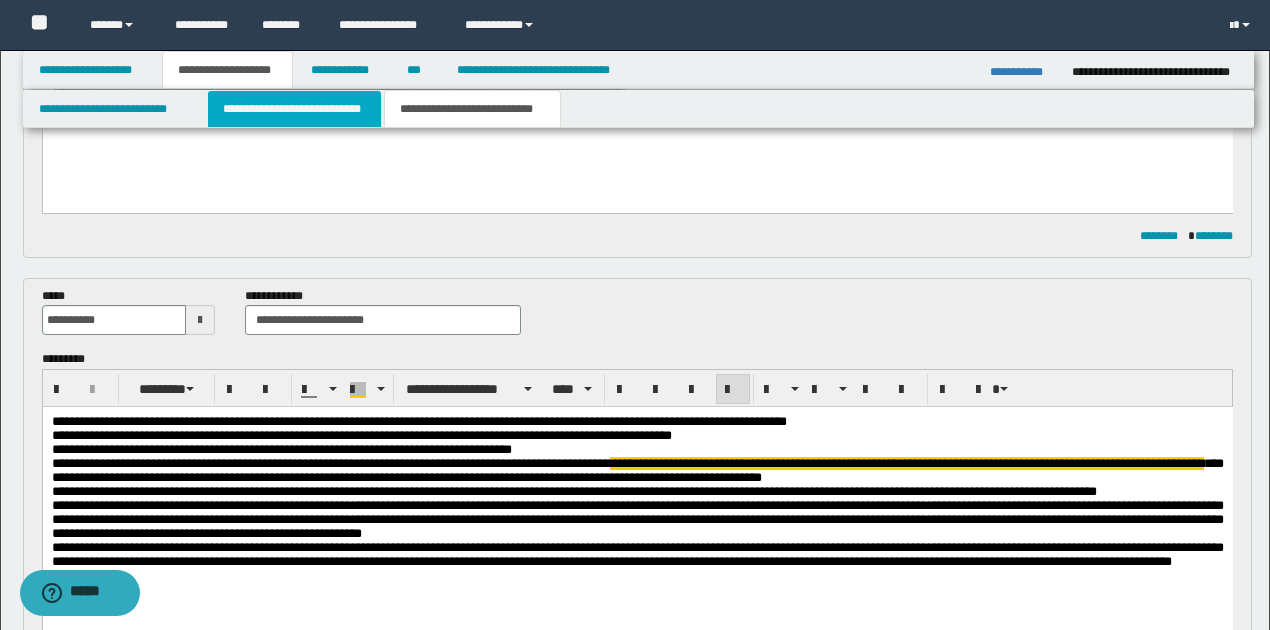 click on "**********" at bounding box center [294, 109] 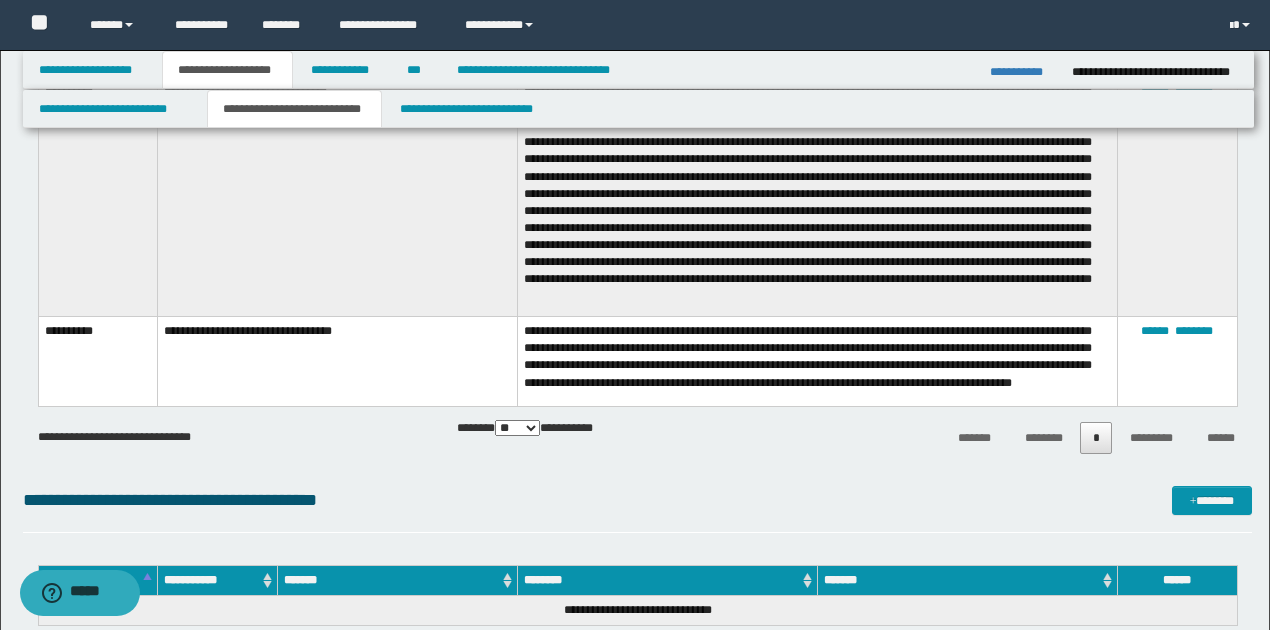scroll, scrollTop: 2371, scrollLeft: 0, axis: vertical 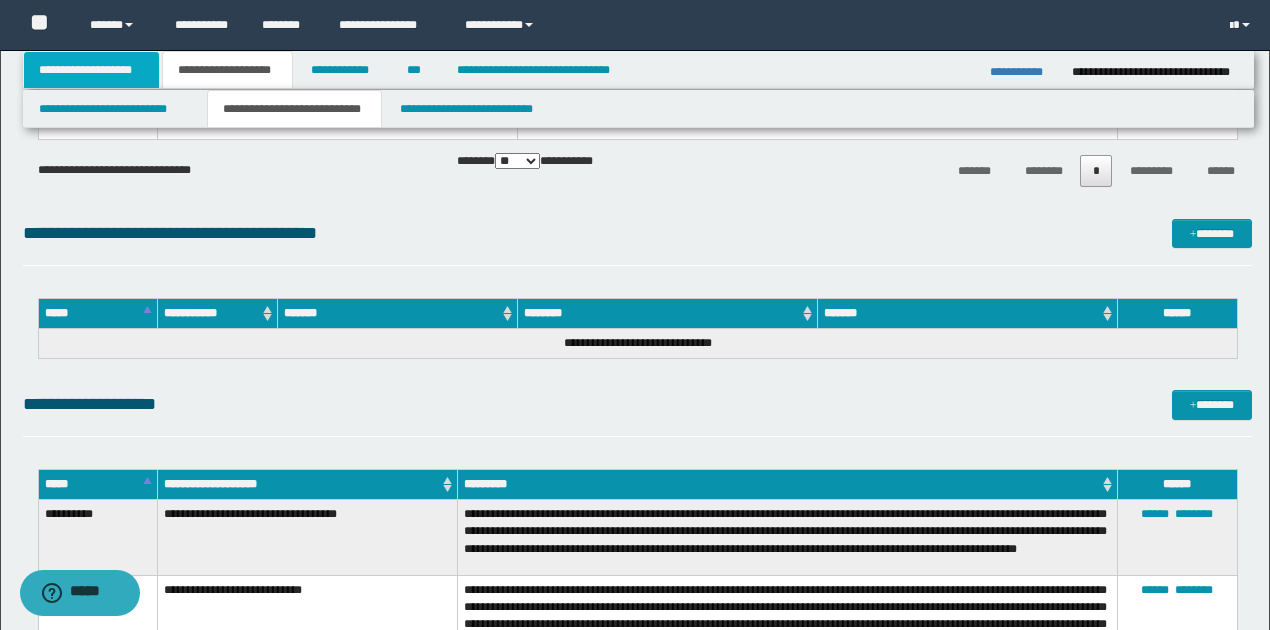click on "**********" at bounding box center (92, 70) 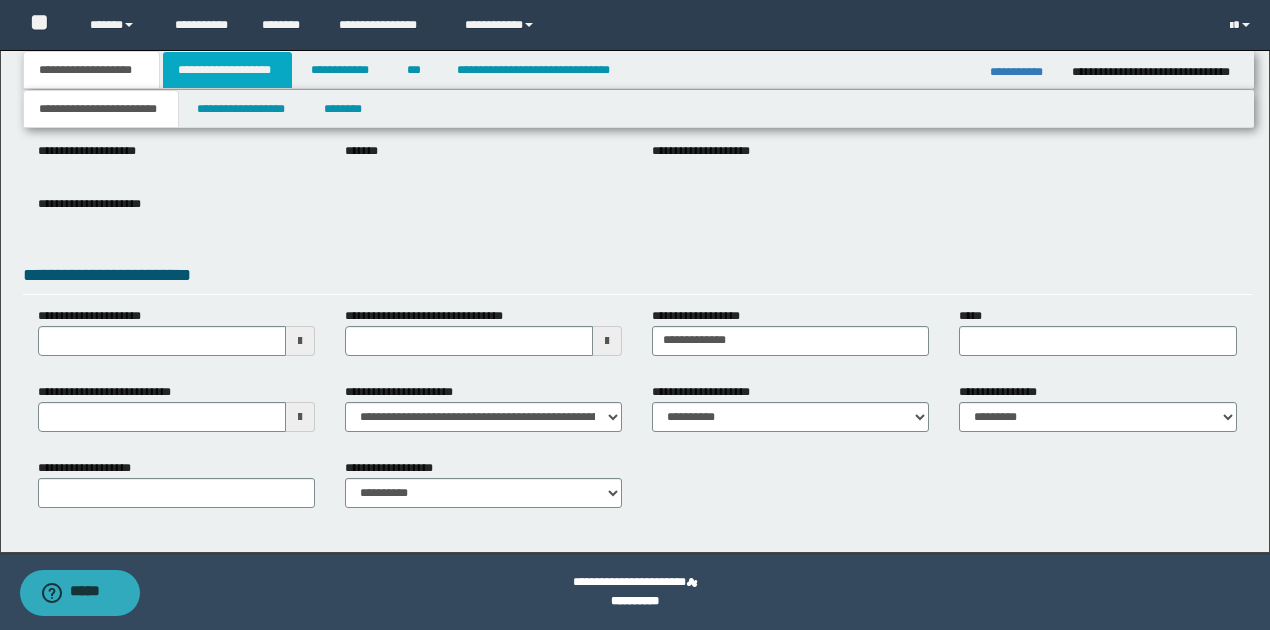 click on "**********" at bounding box center (227, 70) 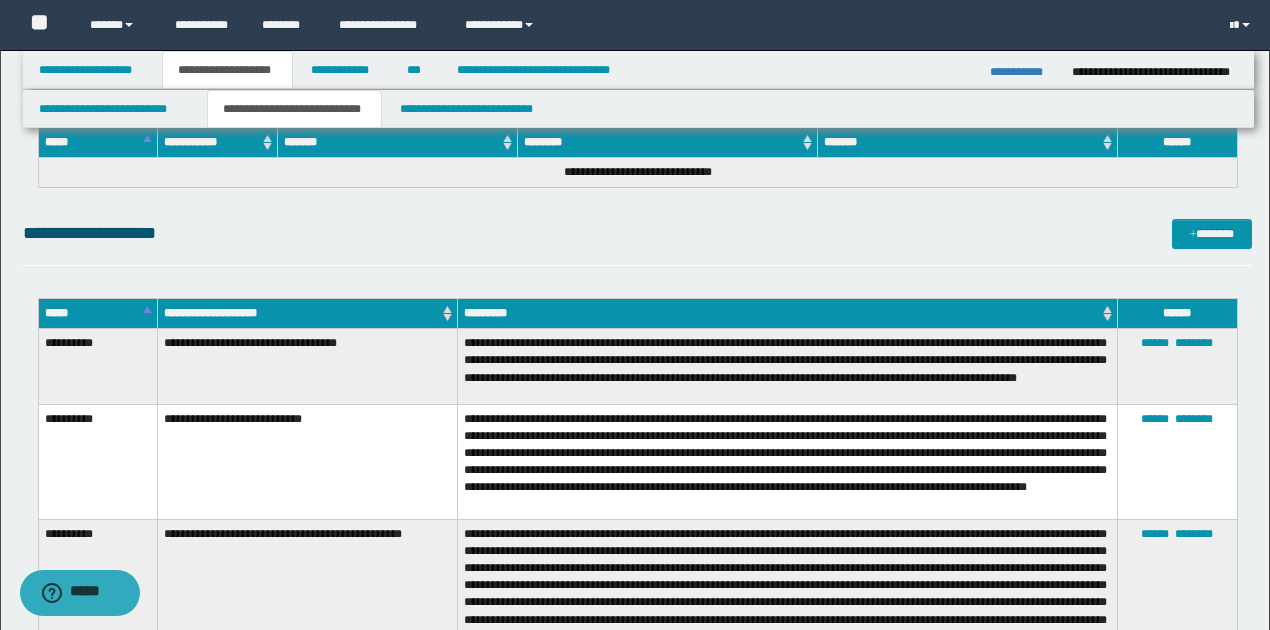 scroll, scrollTop: 2519, scrollLeft: 0, axis: vertical 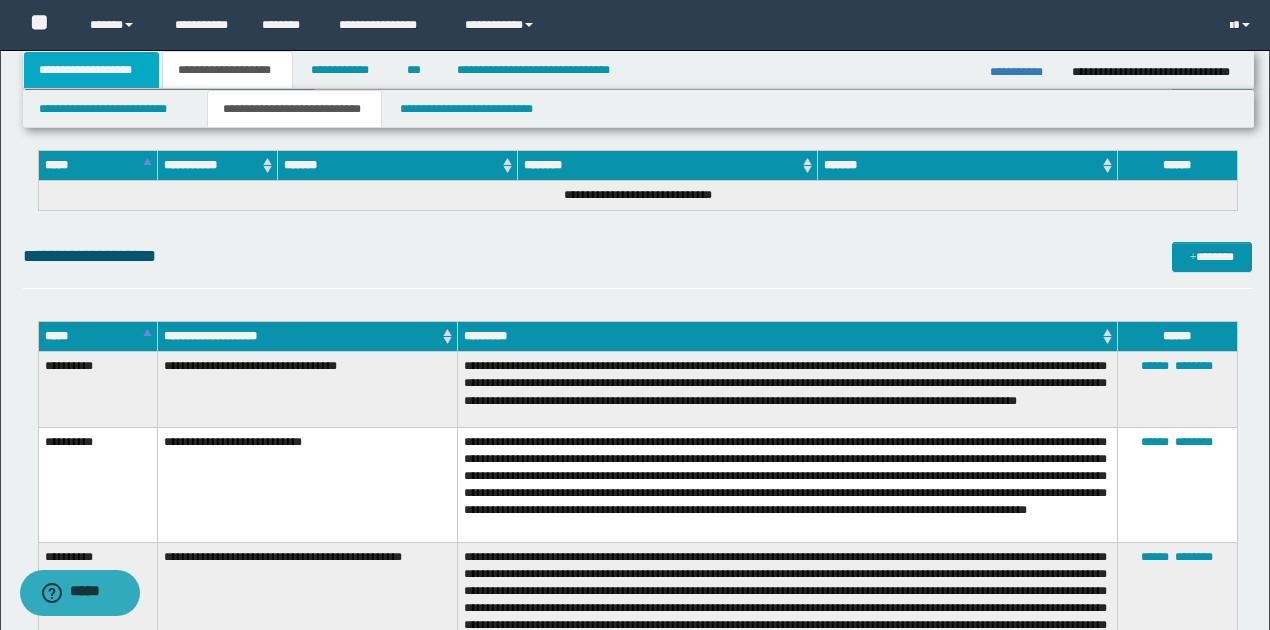 click on "**********" at bounding box center [92, 70] 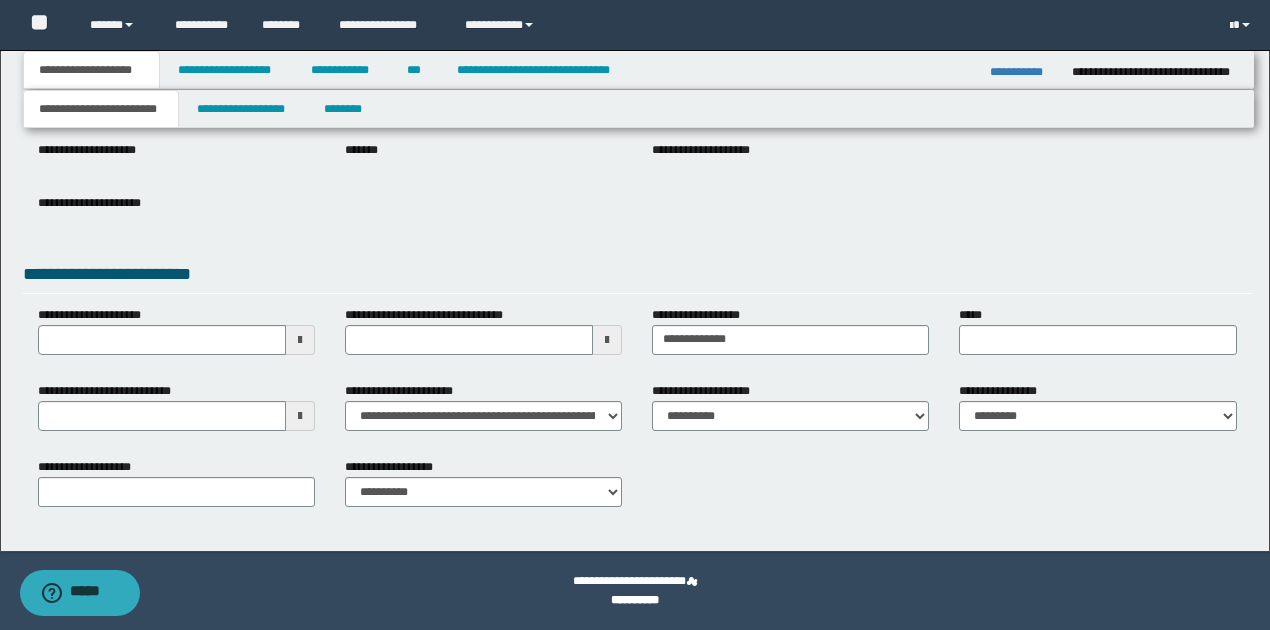 scroll, scrollTop: 252, scrollLeft: 0, axis: vertical 